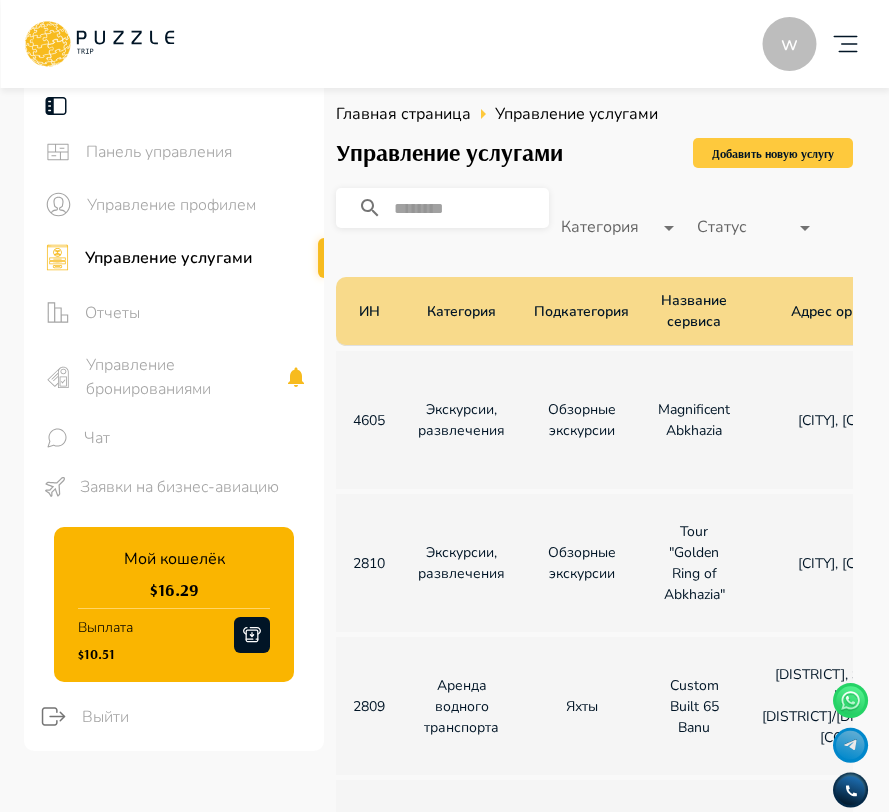 scroll, scrollTop: 0, scrollLeft: 0, axis: both 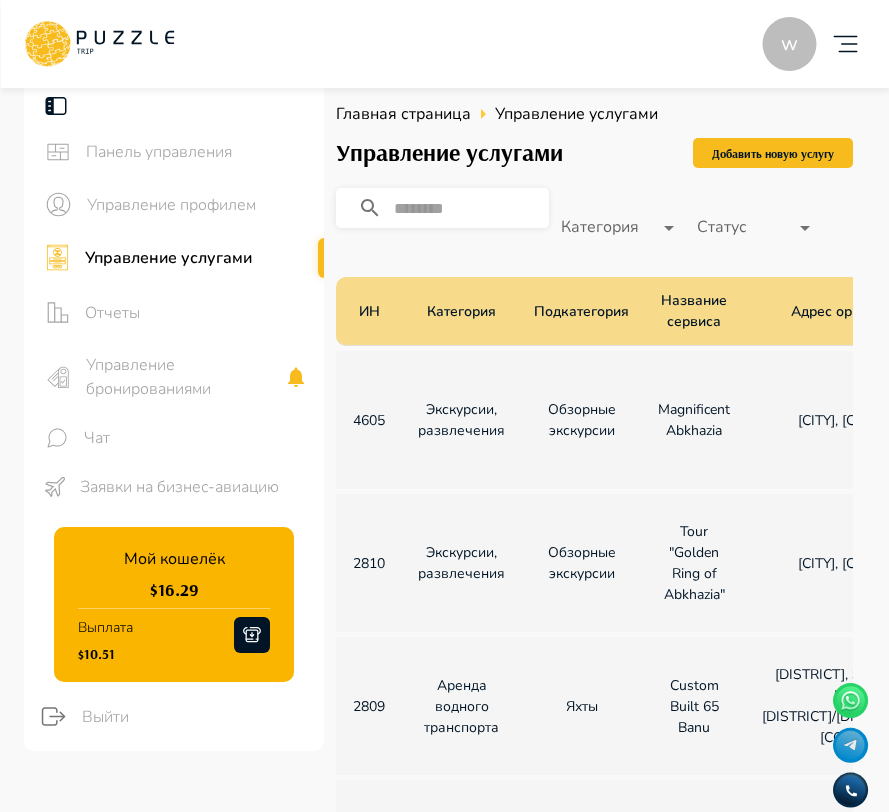 click 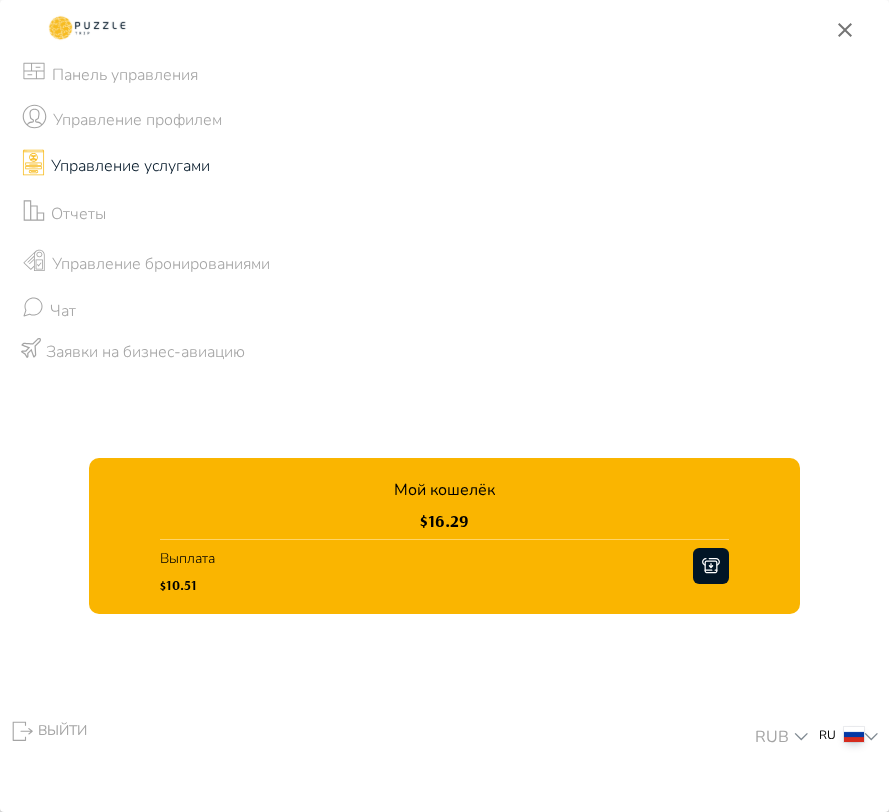 click on "Выйти" at bounding box center (47, 731) 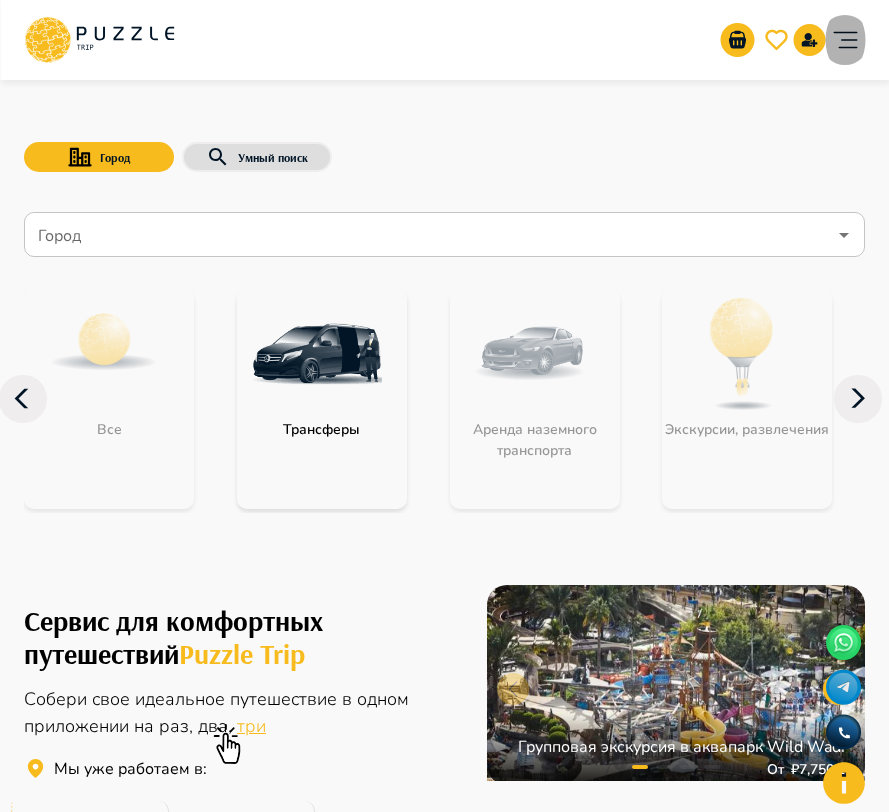 click 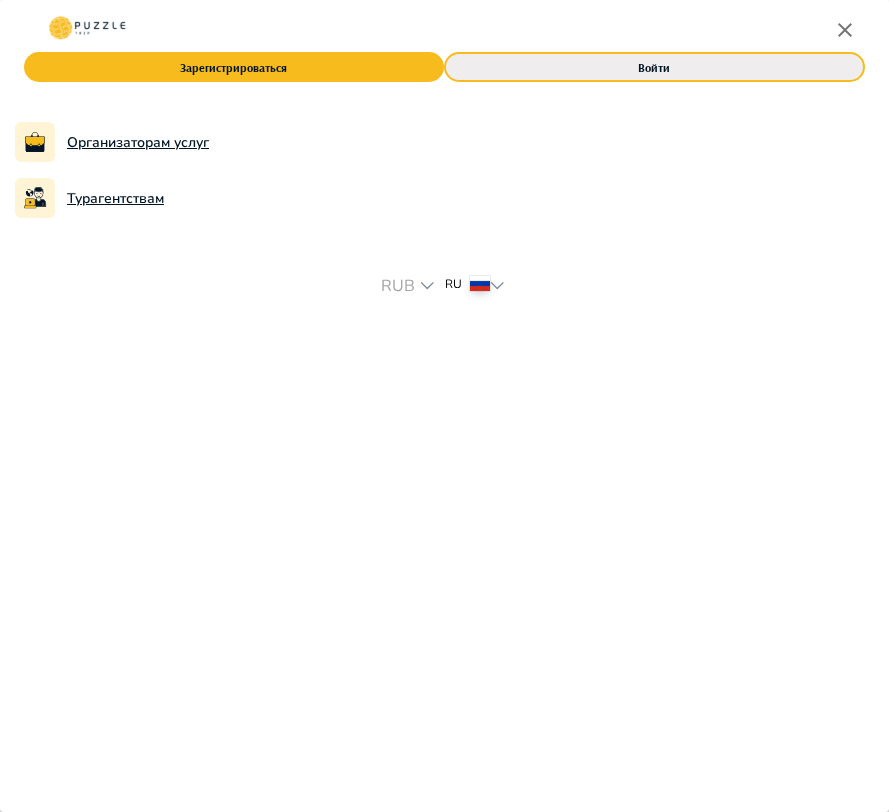click on "Войти" at bounding box center [655, 67] 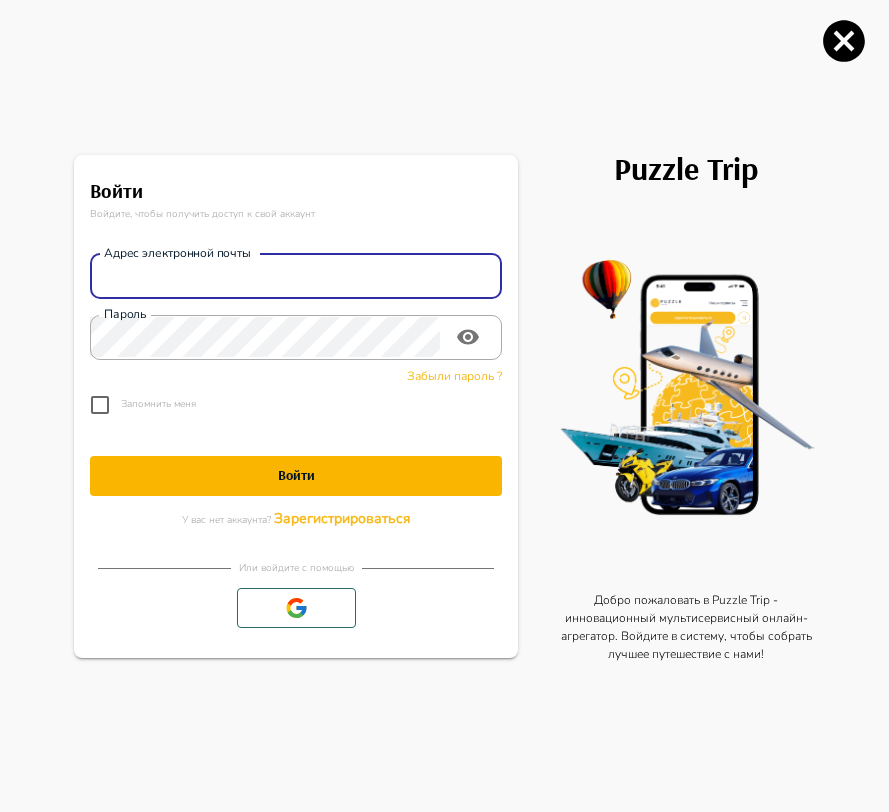 click on "Адрес электронной почты" at bounding box center [296, 276] 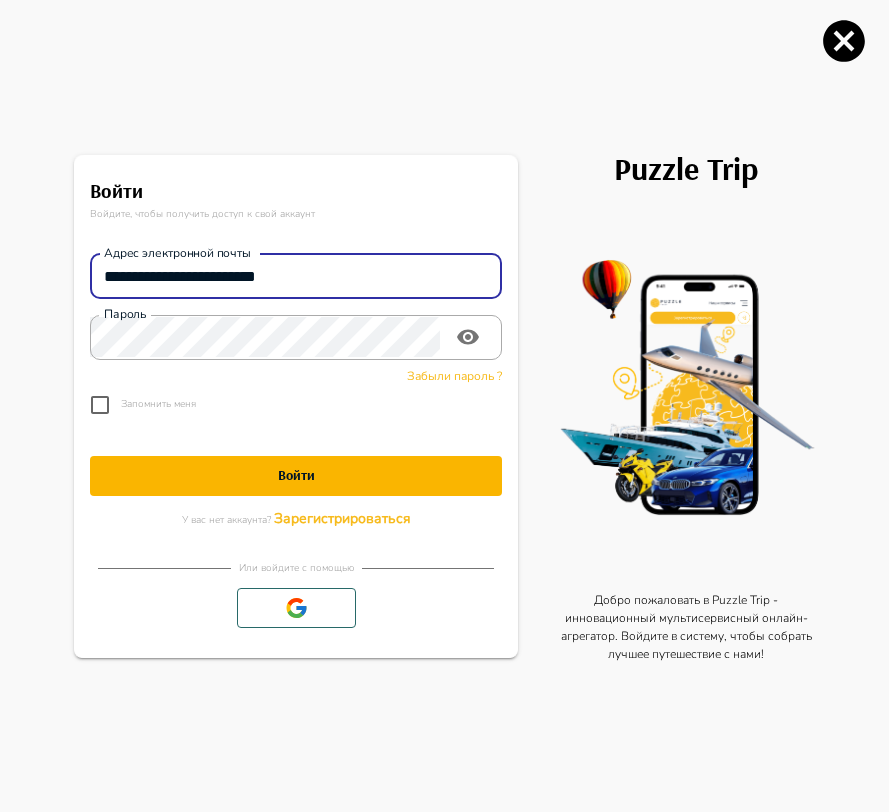 click on "**********" at bounding box center (296, 276) 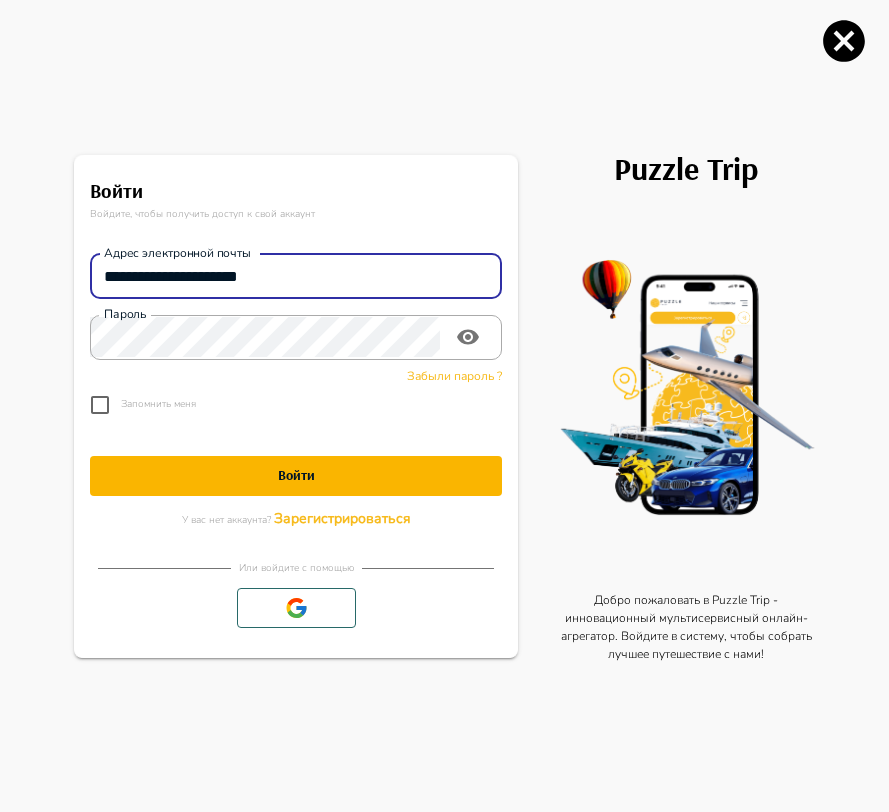 click on "Войти" at bounding box center [296, 475] 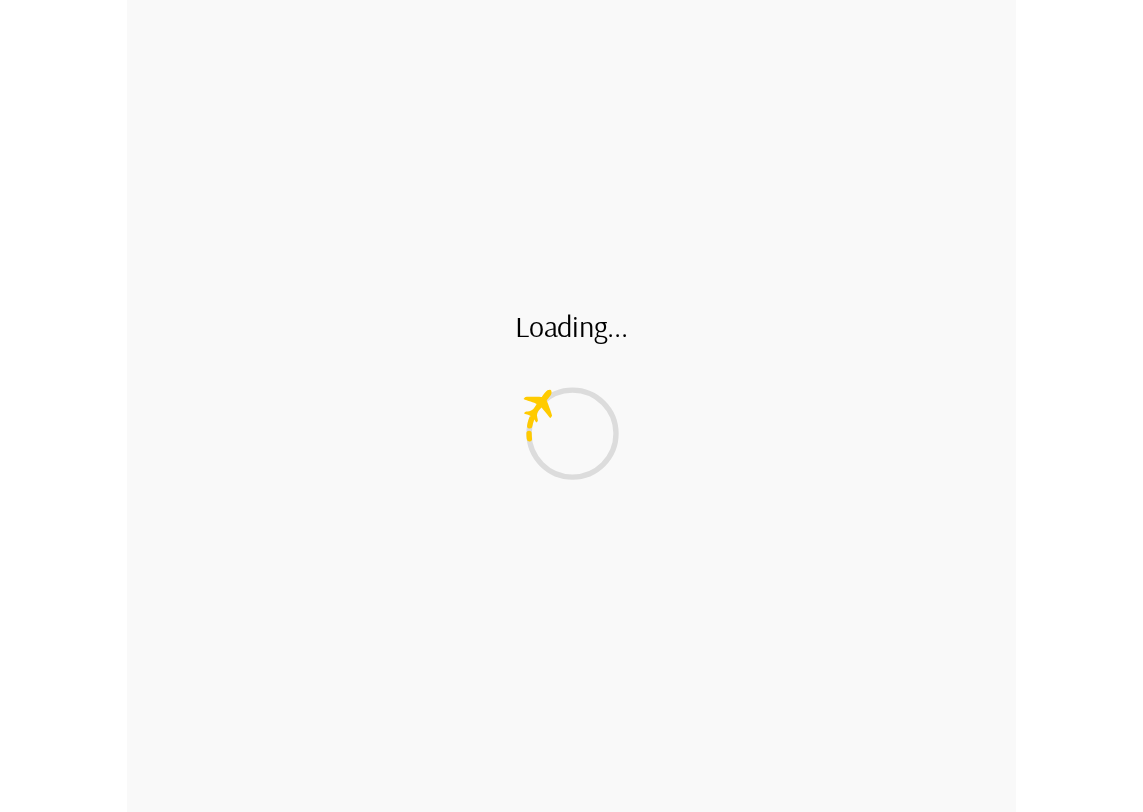 scroll, scrollTop: 0, scrollLeft: 0, axis: both 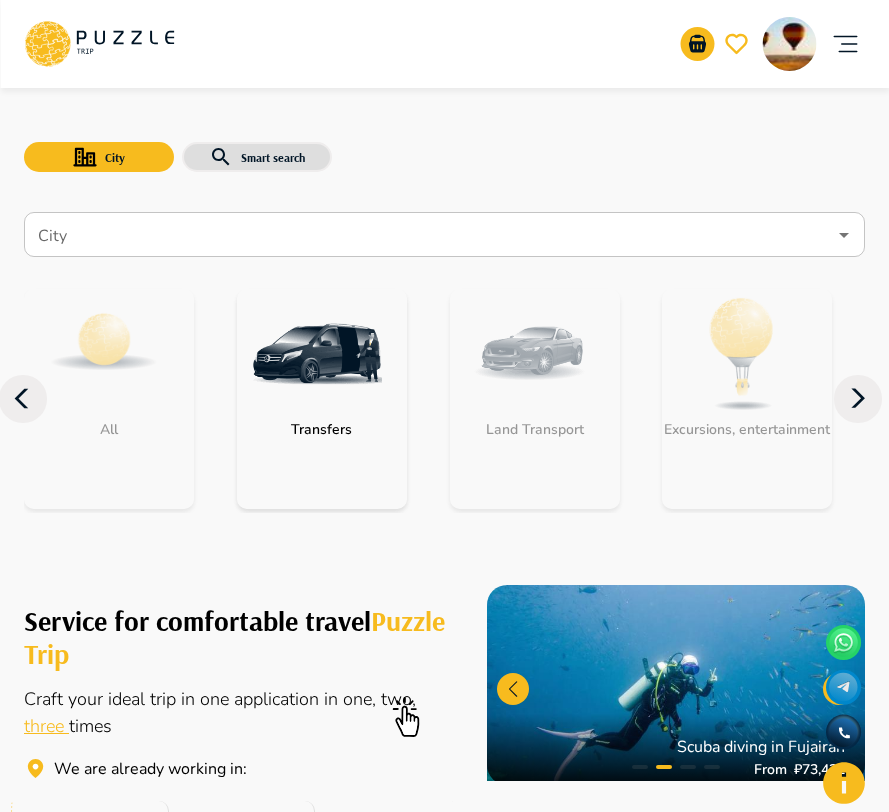 click 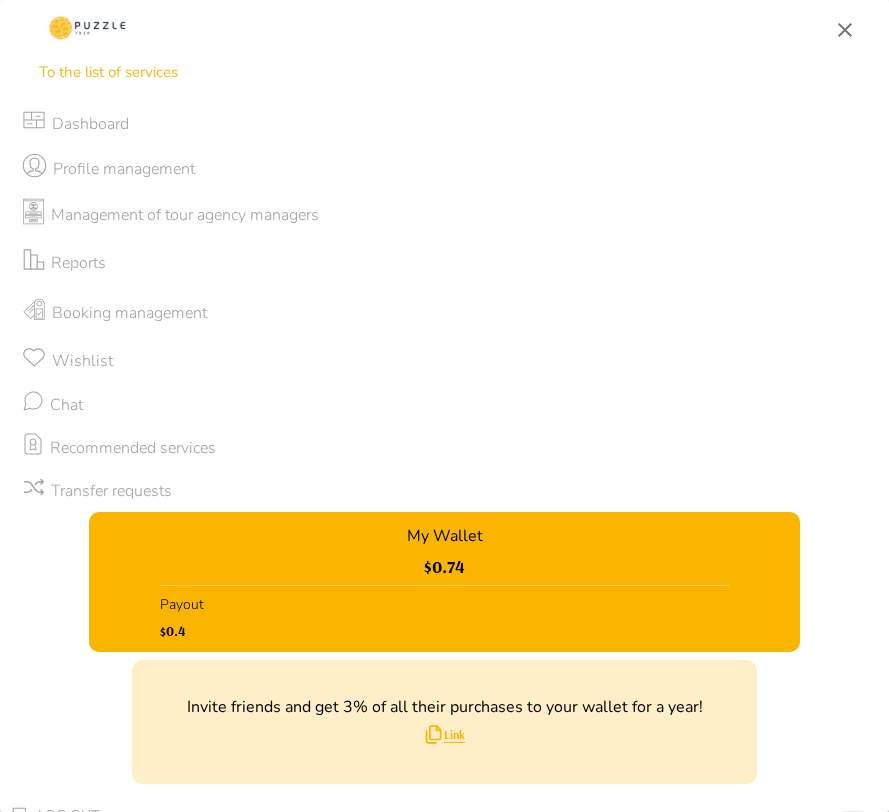 click on "Recommended services" at bounding box center [133, 448] 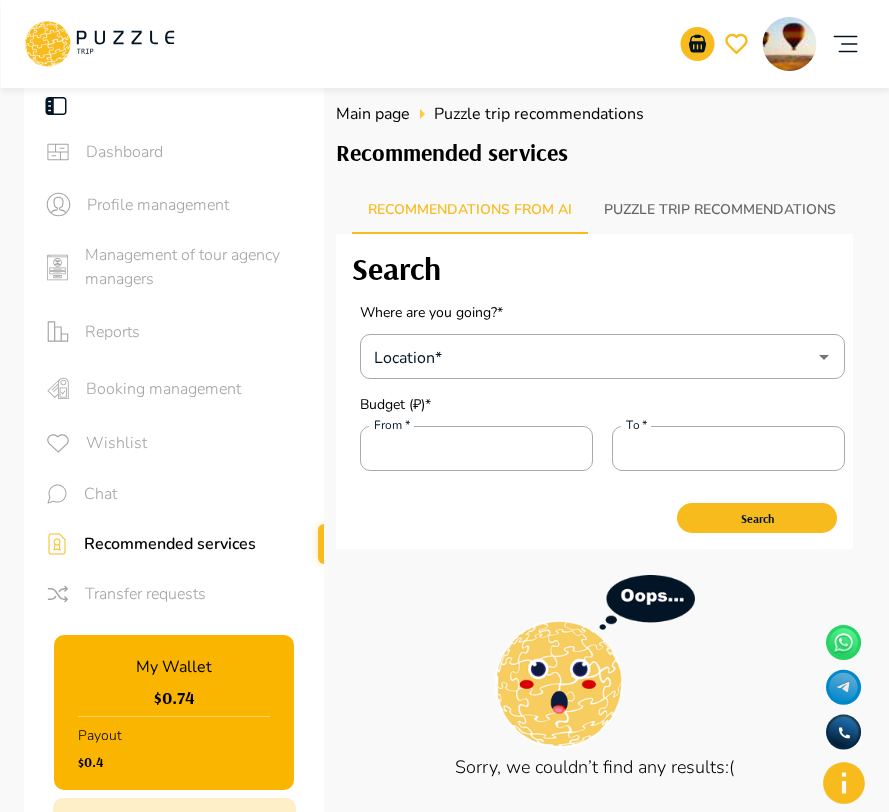 type 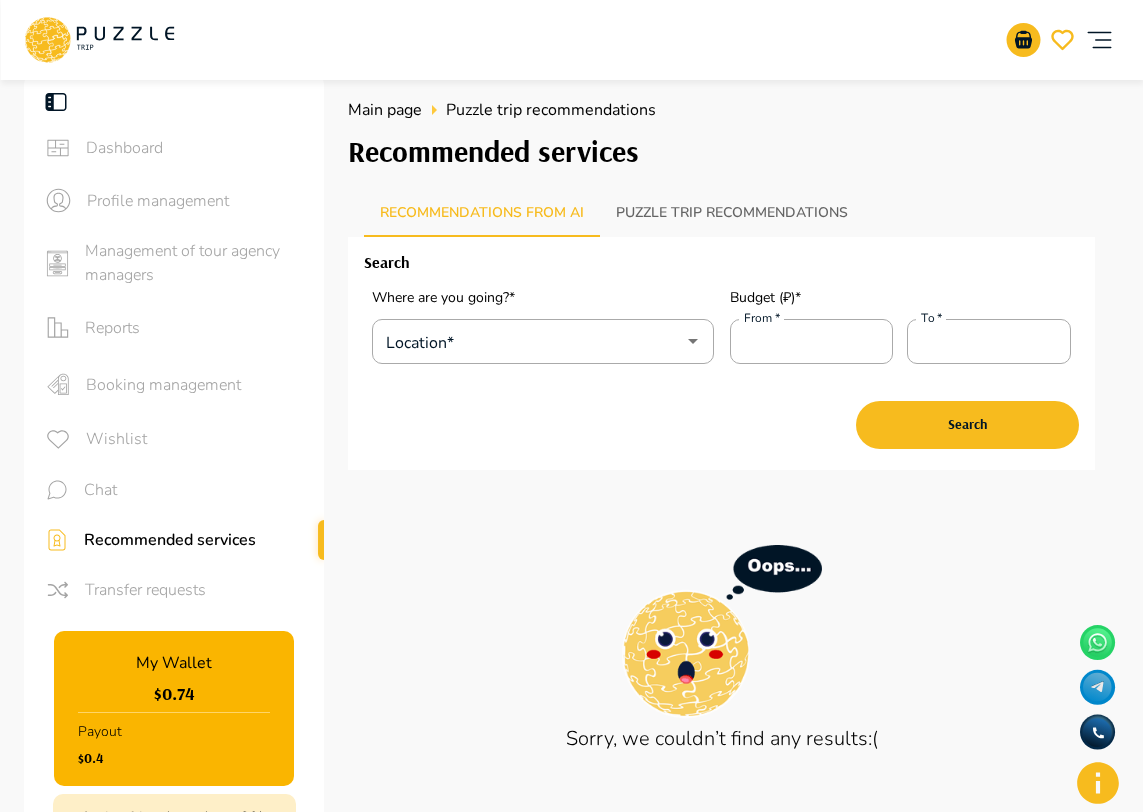 type 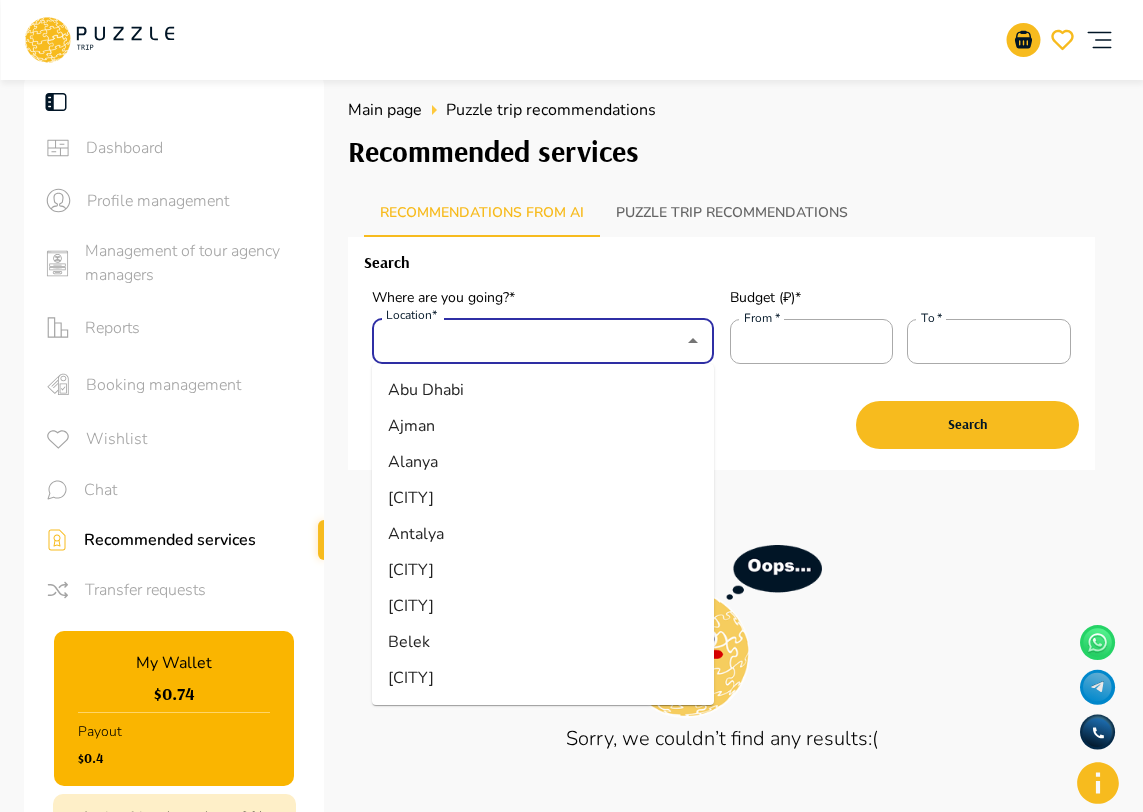 click on "Location*" at bounding box center [528, 341] 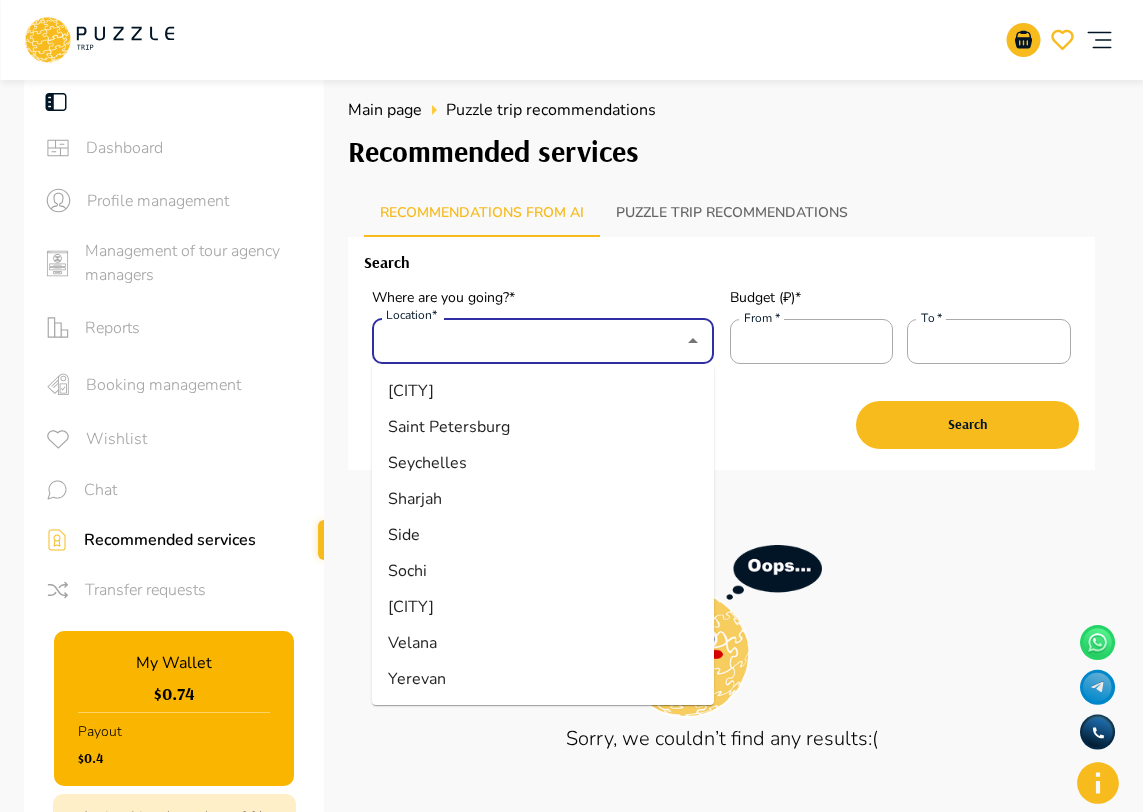 scroll, scrollTop: 827, scrollLeft: 0, axis: vertical 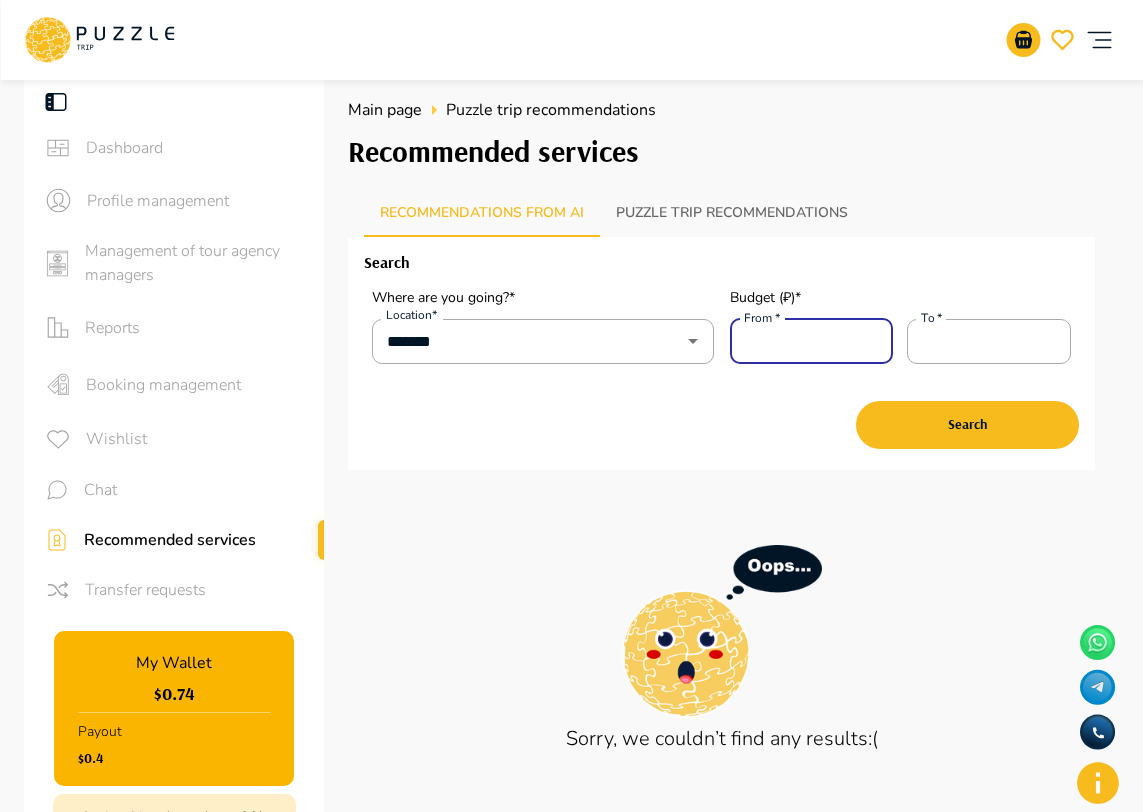 click on "From   *" at bounding box center (812, 341) 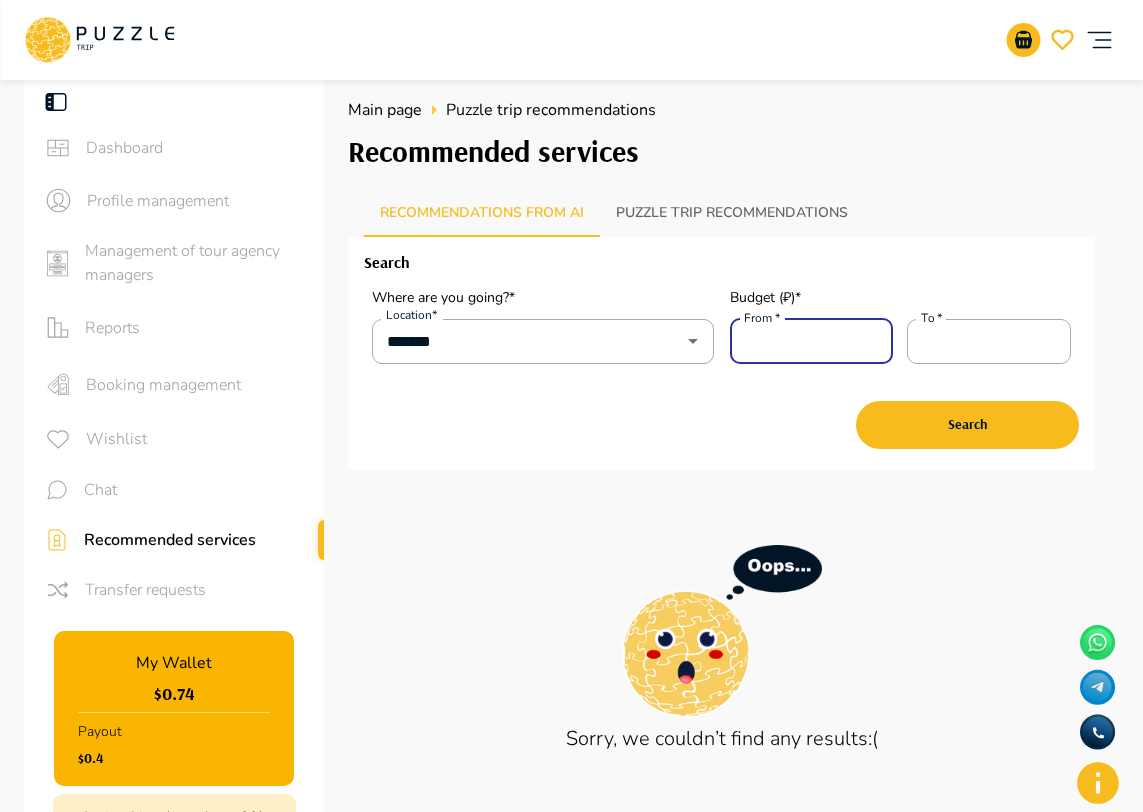 type on "*" 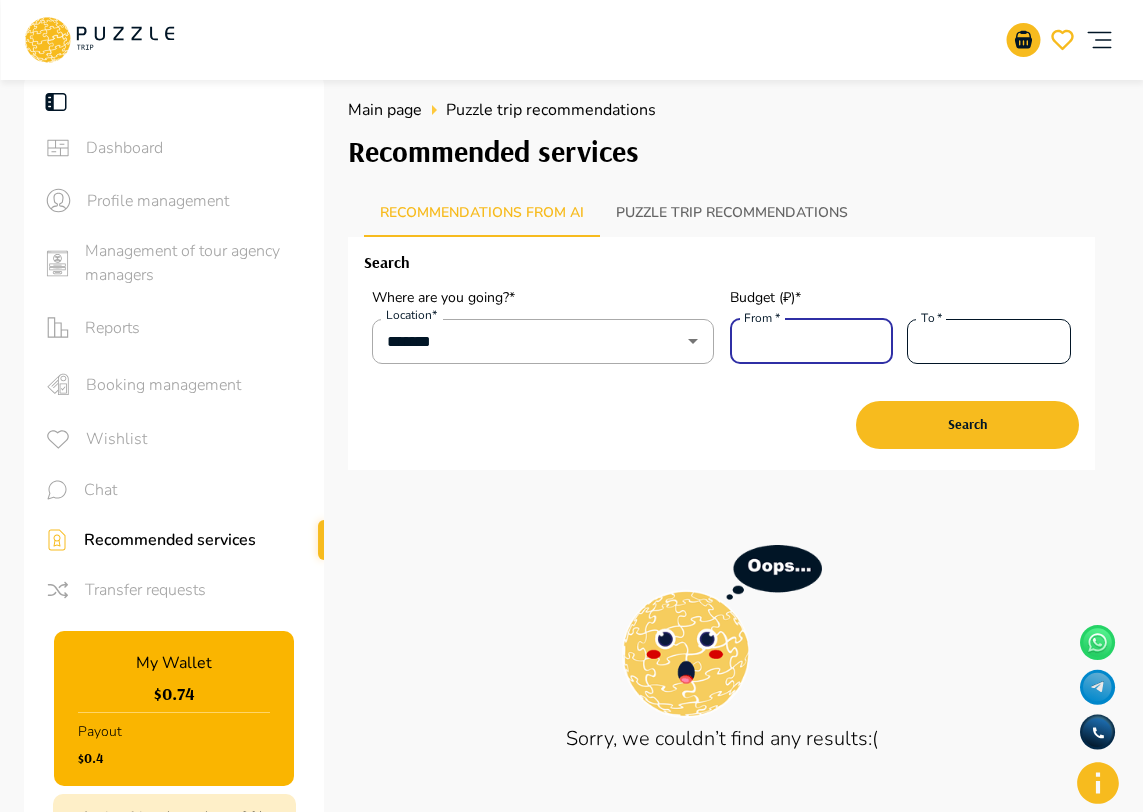 type on "*" 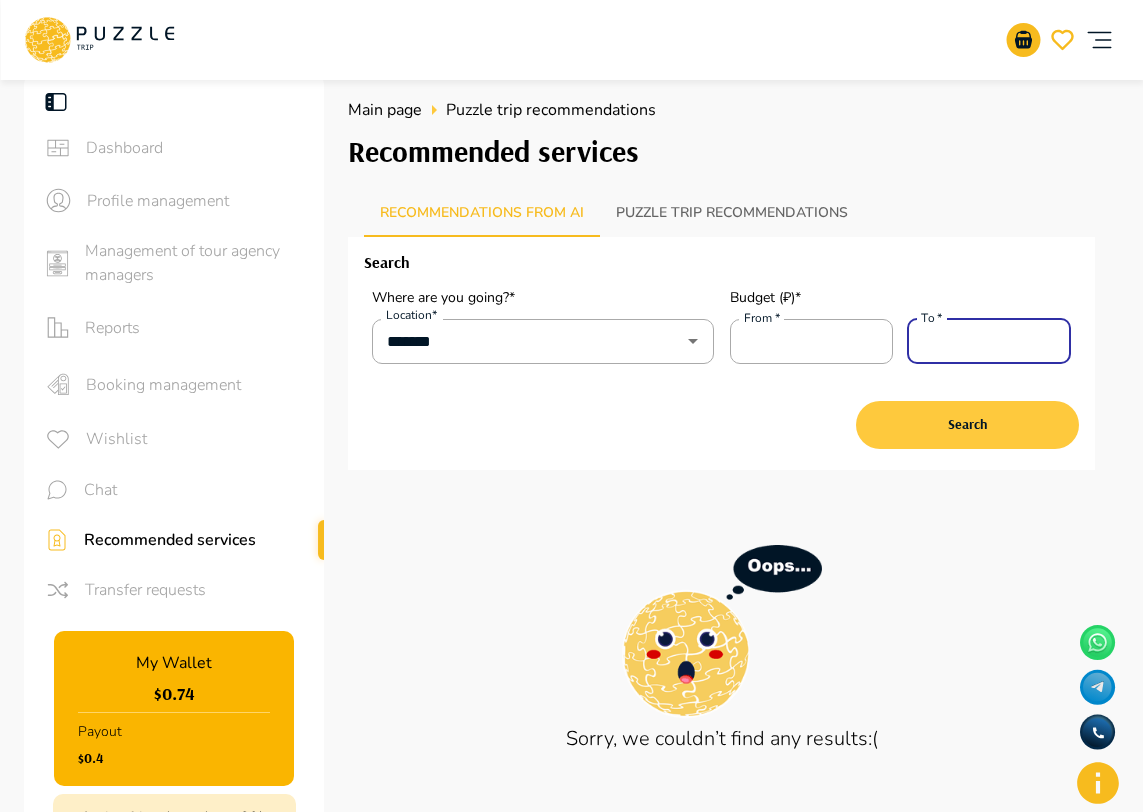 type on "****" 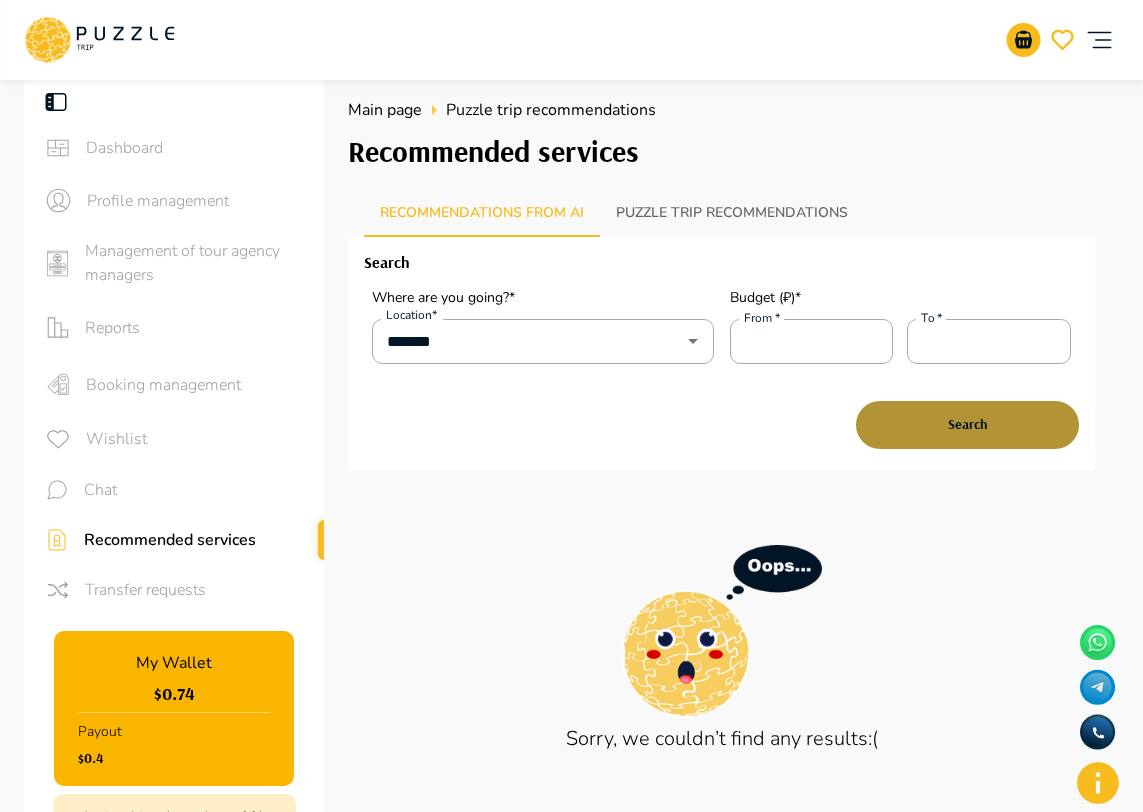 click on "Search" at bounding box center [967, 425] 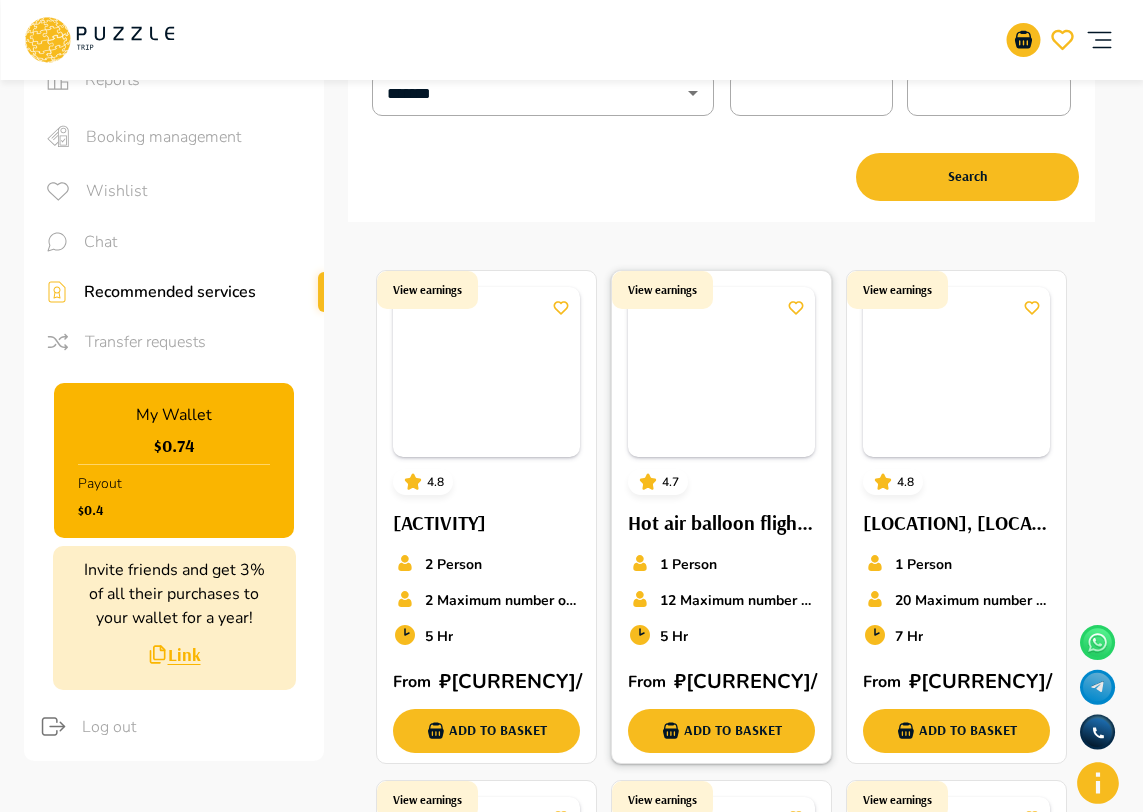 scroll, scrollTop: 244, scrollLeft: 0, axis: vertical 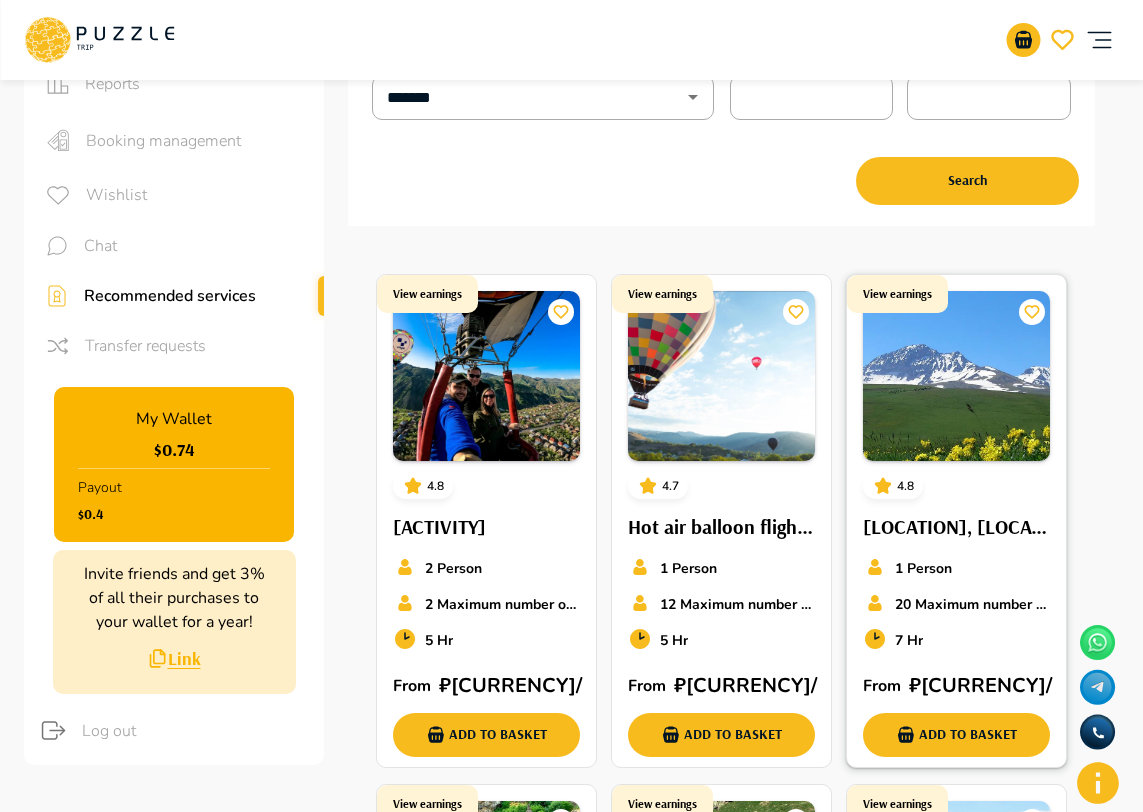 click on "Armenian Alphabet Alley, Amberd Fortress, Mount Aragats, Lake Kari - Individual excursion" at bounding box center [956, 527] 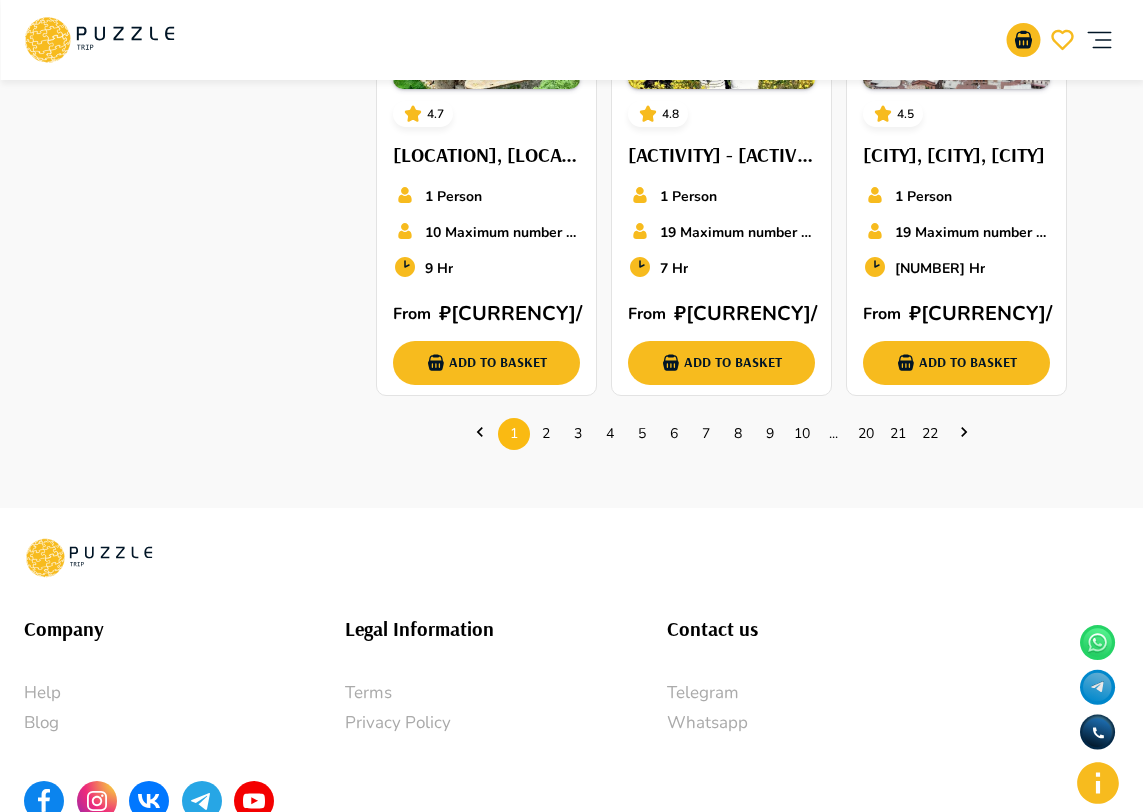 scroll, scrollTop: 1125, scrollLeft: 0, axis: vertical 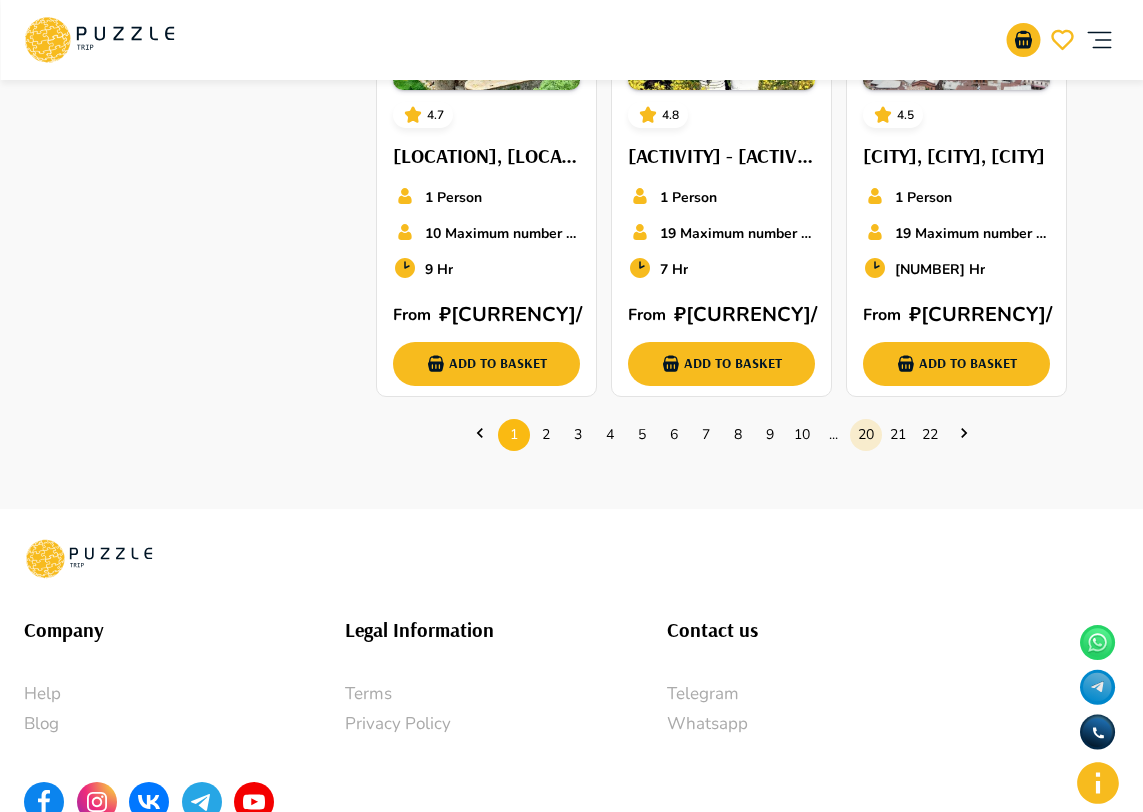 click on "20" at bounding box center [866, 434] 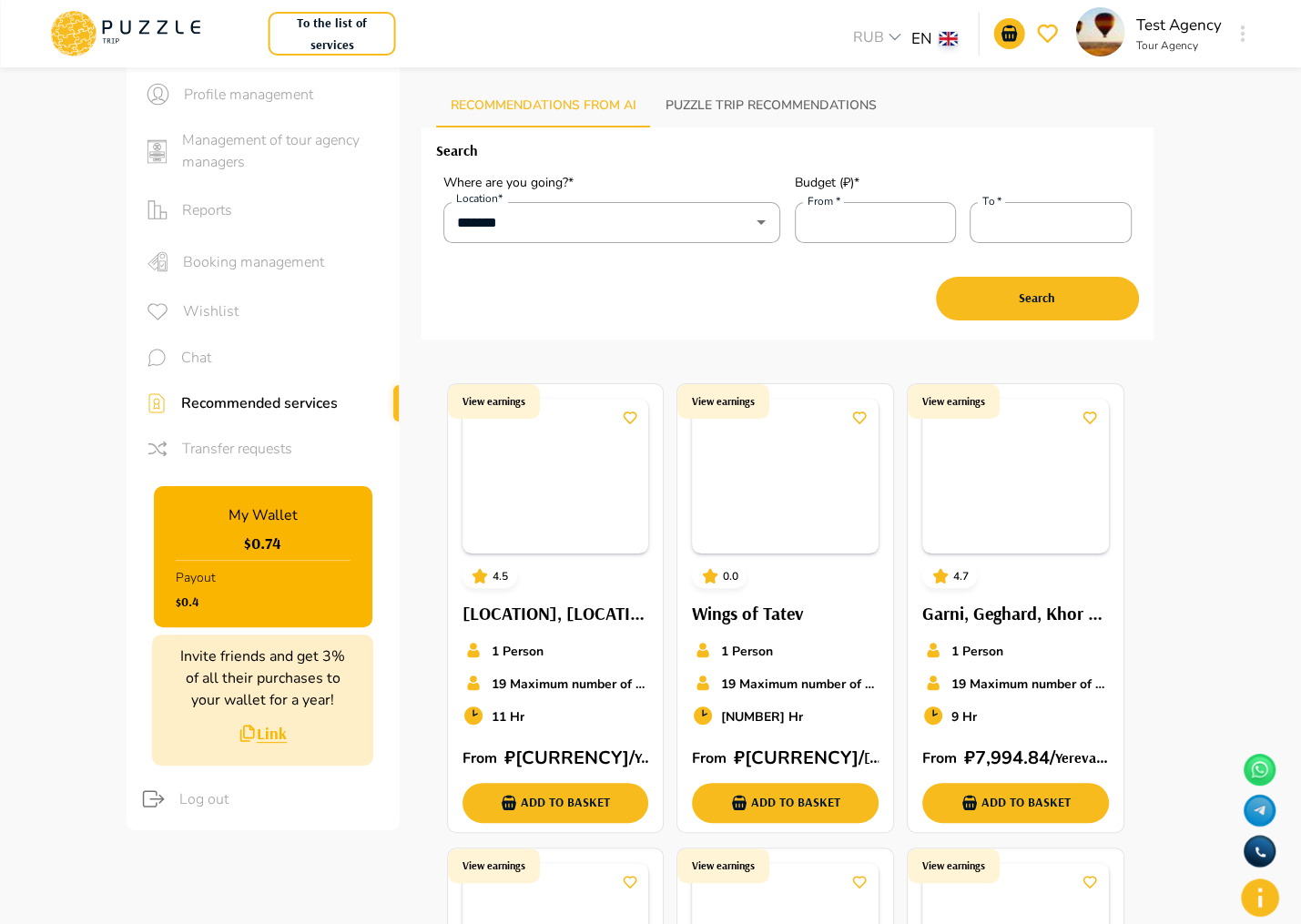 scroll, scrollTop: 0, scrollLeft: 0, axis: both 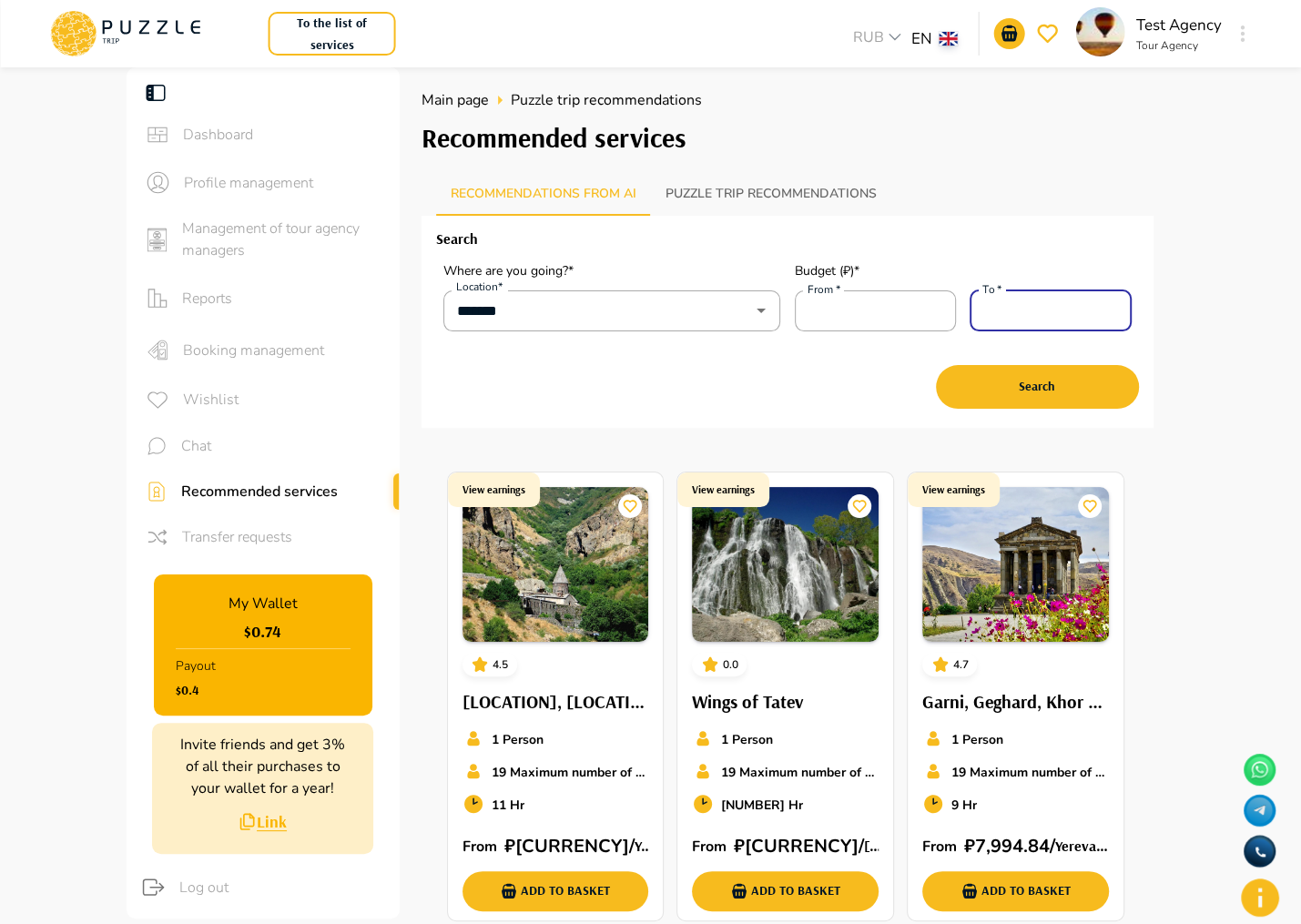 drag, startPoint x: 1021, startPoint y: 315, endPoint x: 978, endPoint y: 315, distance: 43 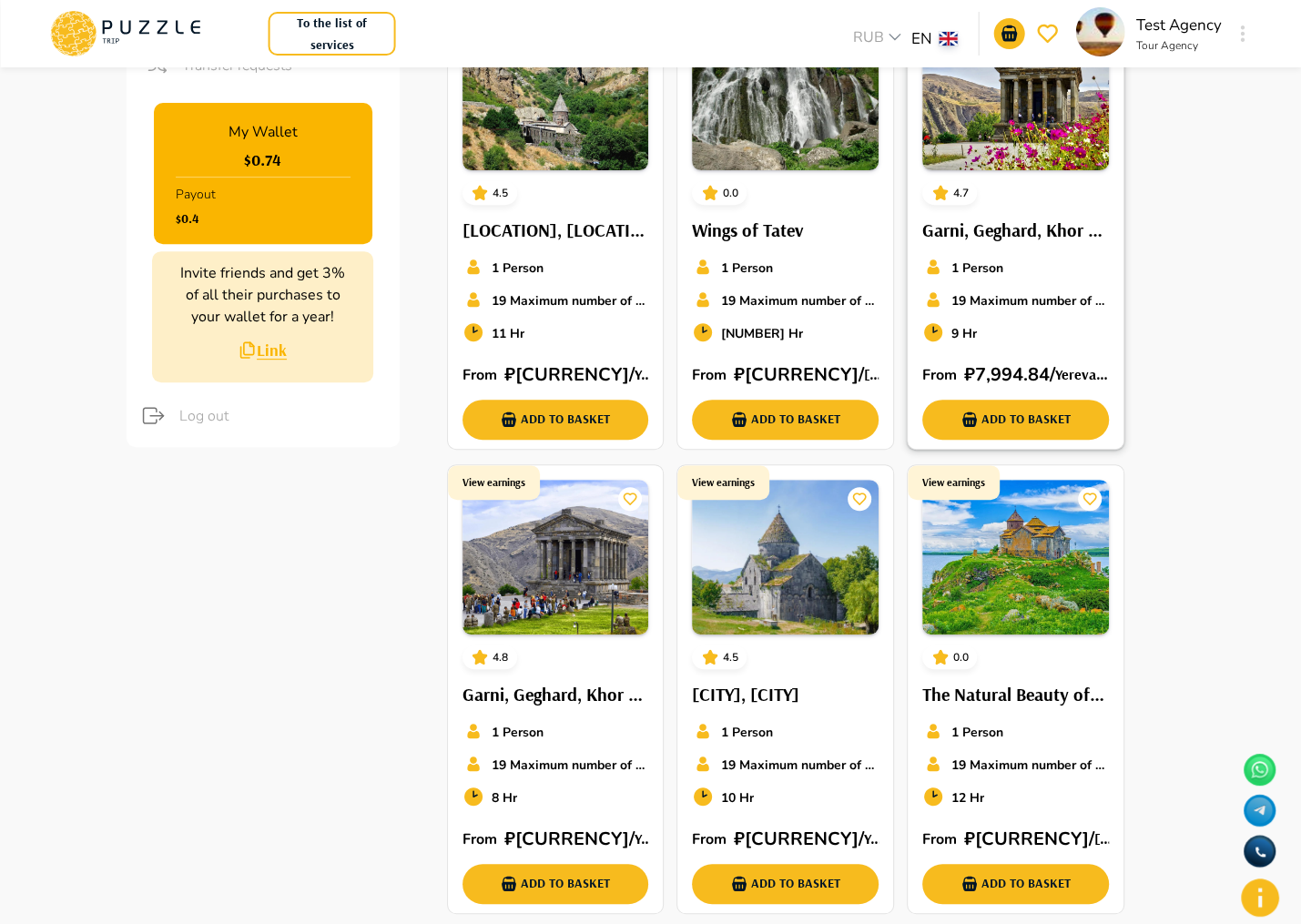 scroll, scrollTop: 544, scrollLeft: 0, axis: vertical 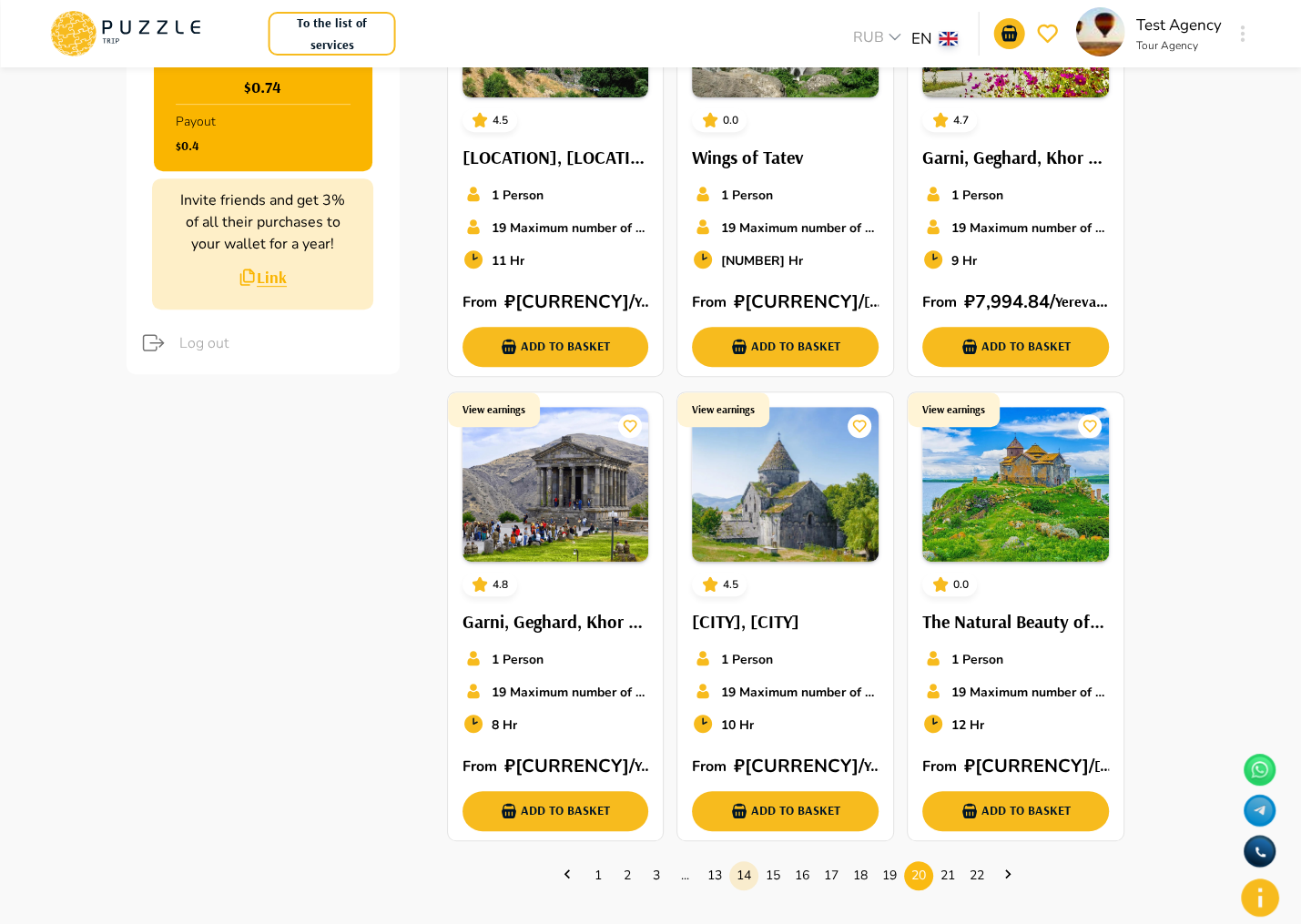 click on "14" at bounding box center (744, 875) 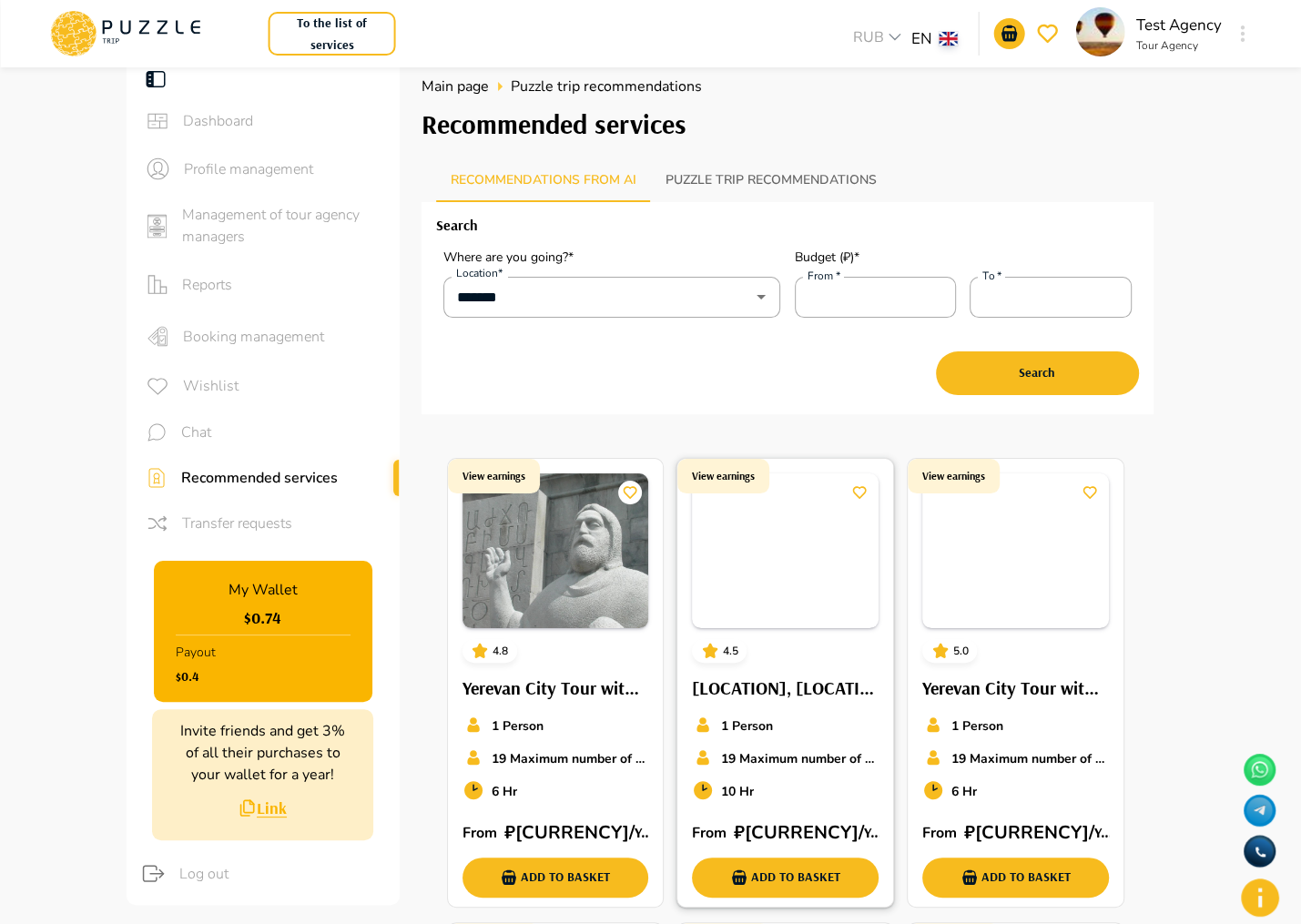 scroll, scrollTop: 0, scrollLeft: 0, axis: both 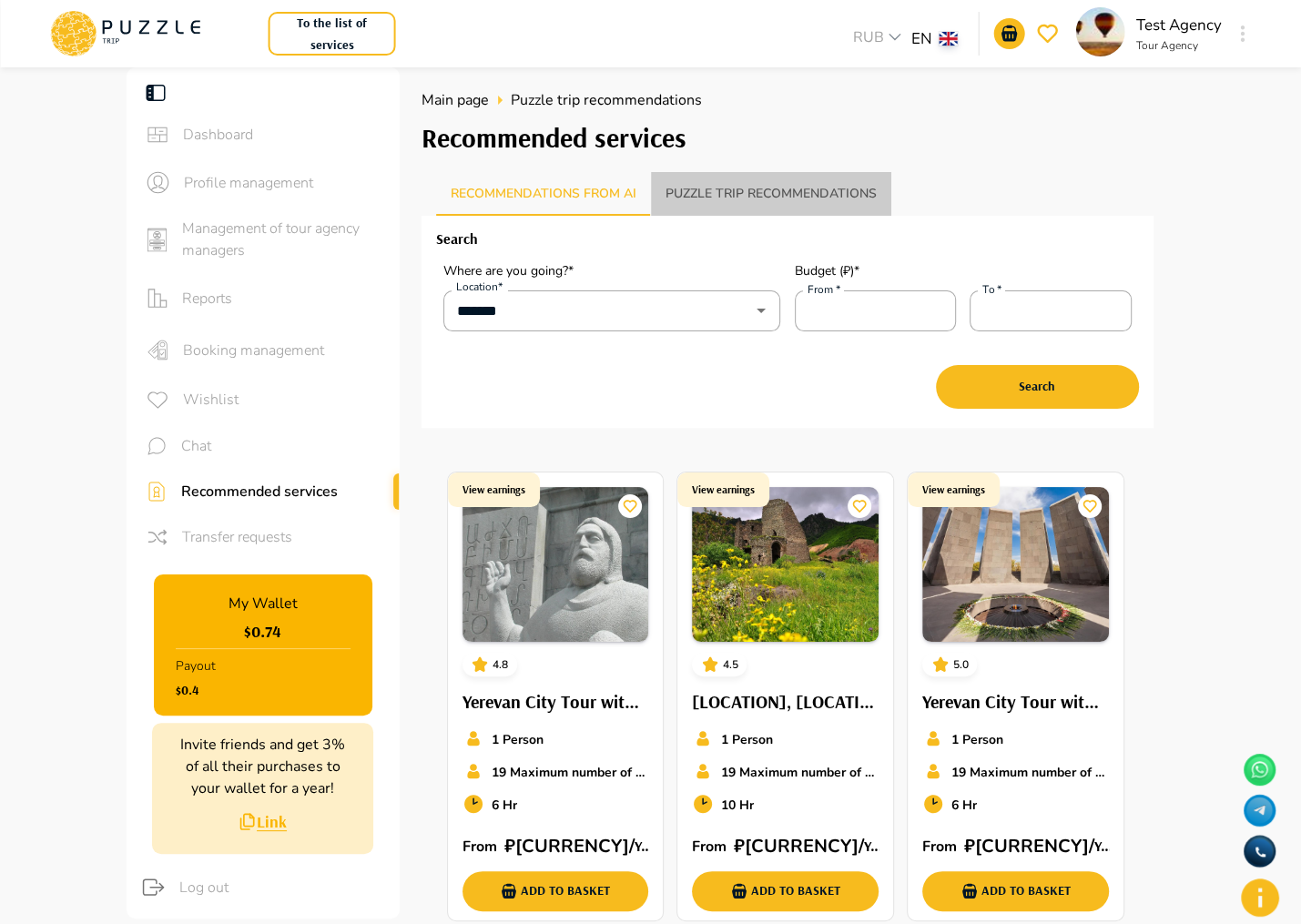 click on "Puzzle trip recommendations" at bounding box center [771, 194] 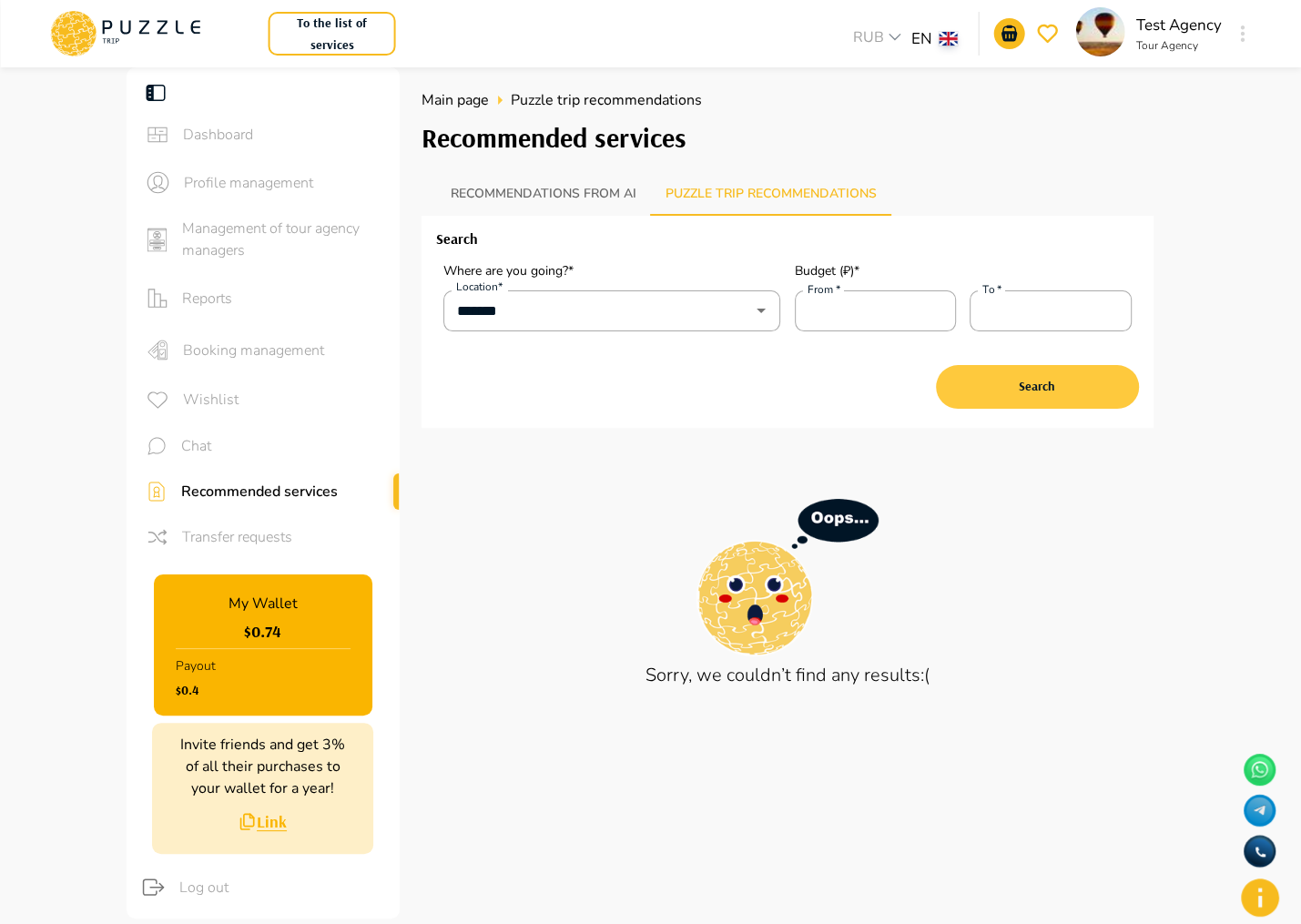 click on "Search" at bounding box center (1037, 387) 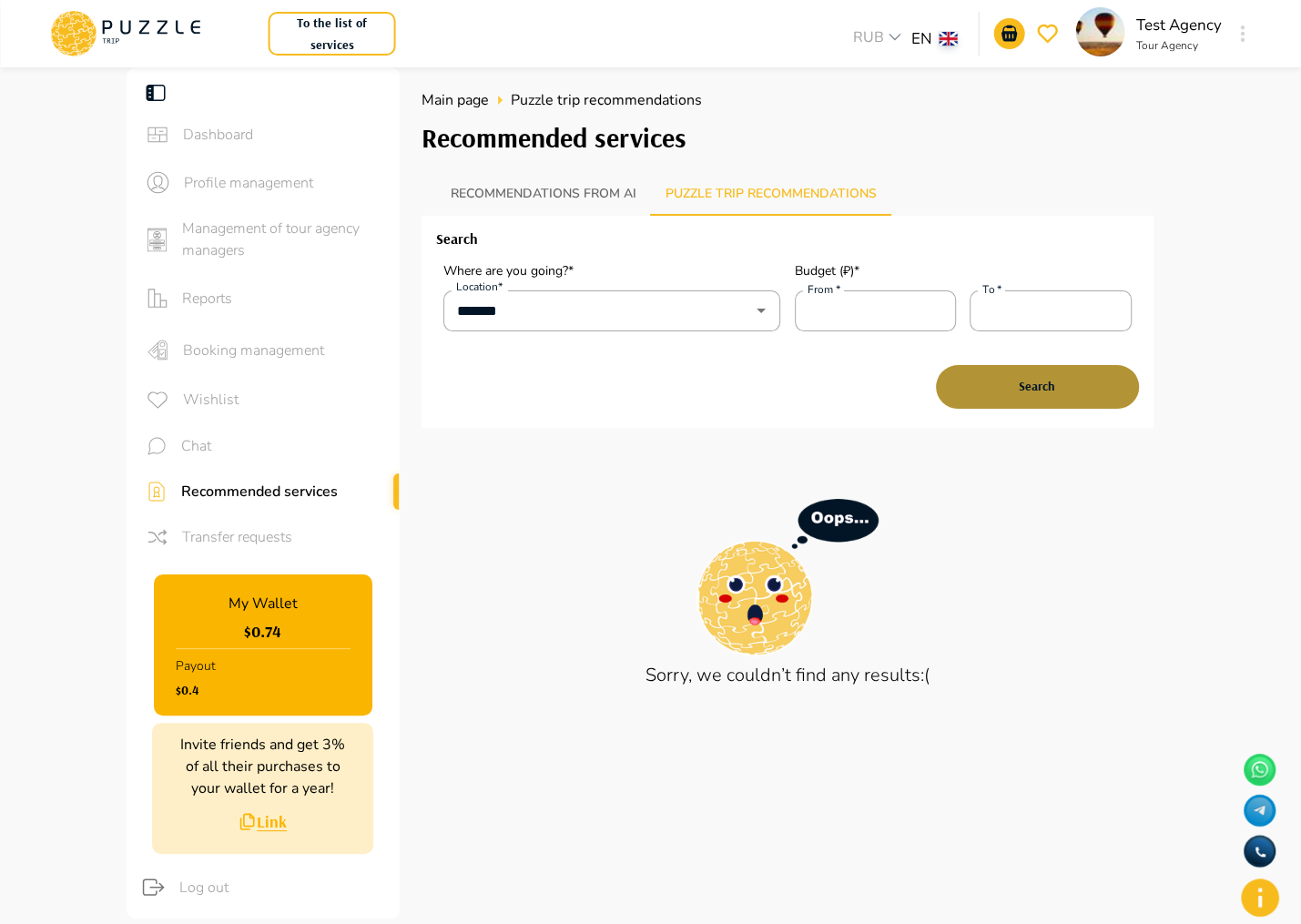 click on "Search" at bounding box center (1037, 387) 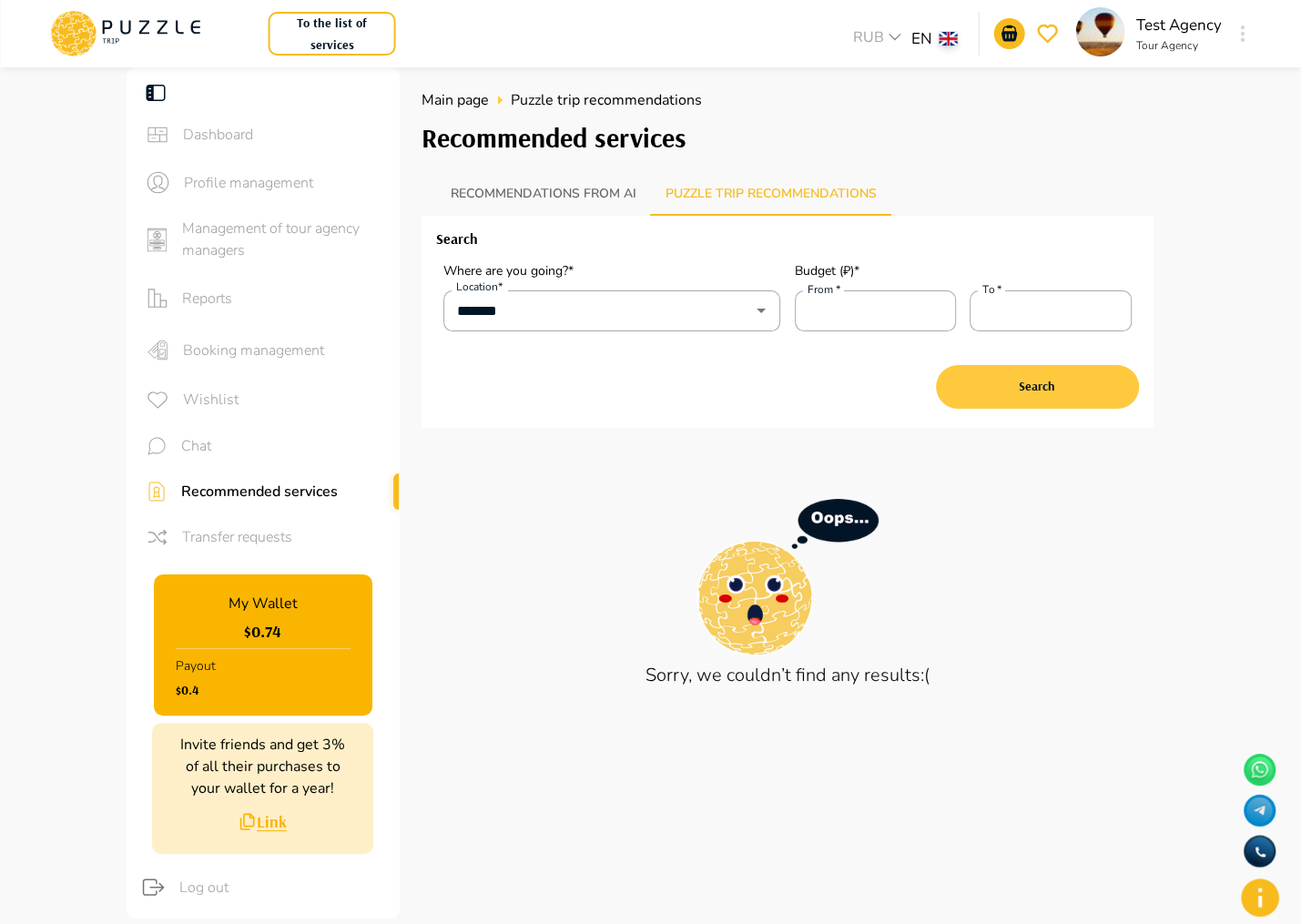 click on "Search" at bounding box center (1037, 387) 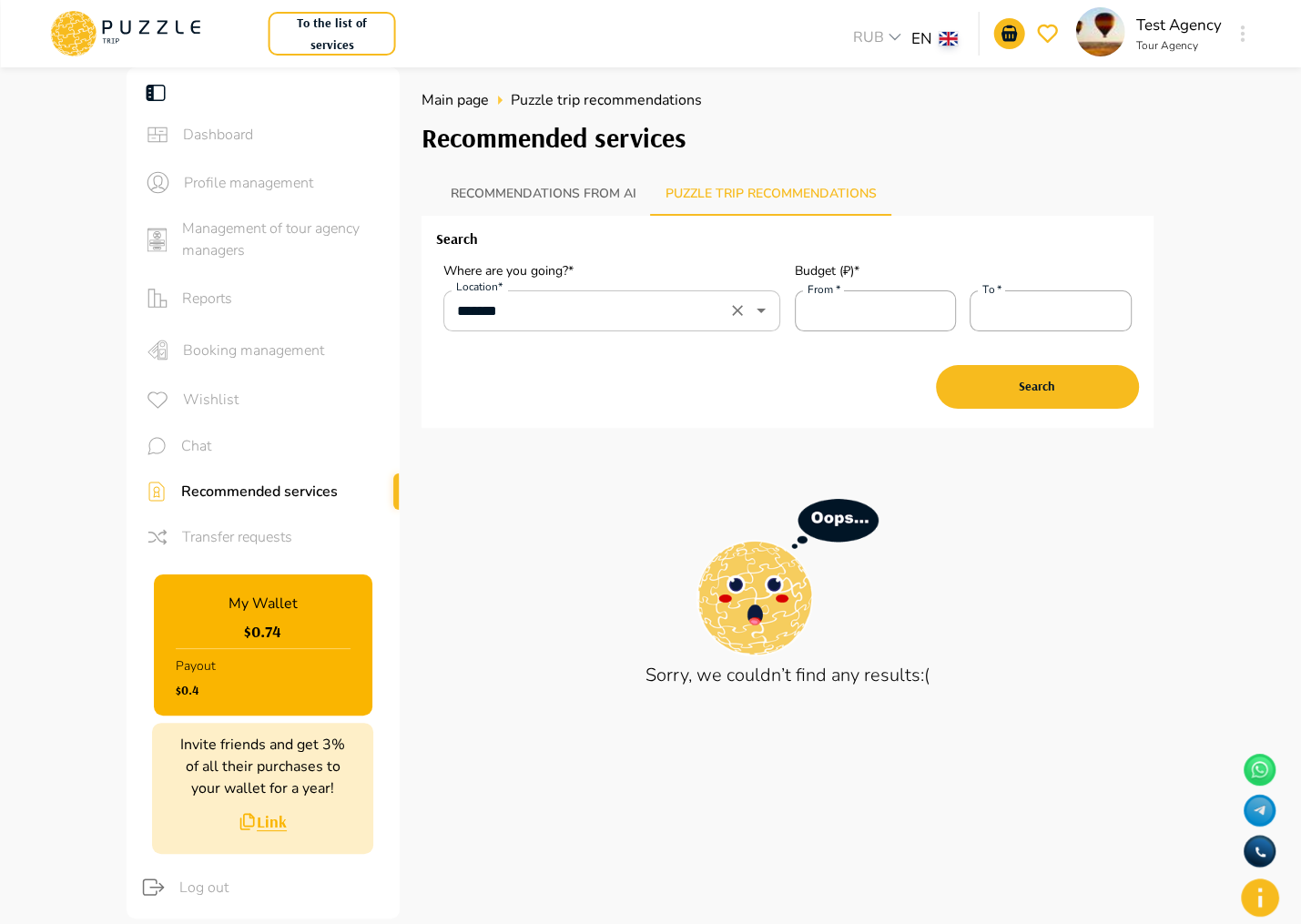 click on "*******" at bounding box center [586, 310] 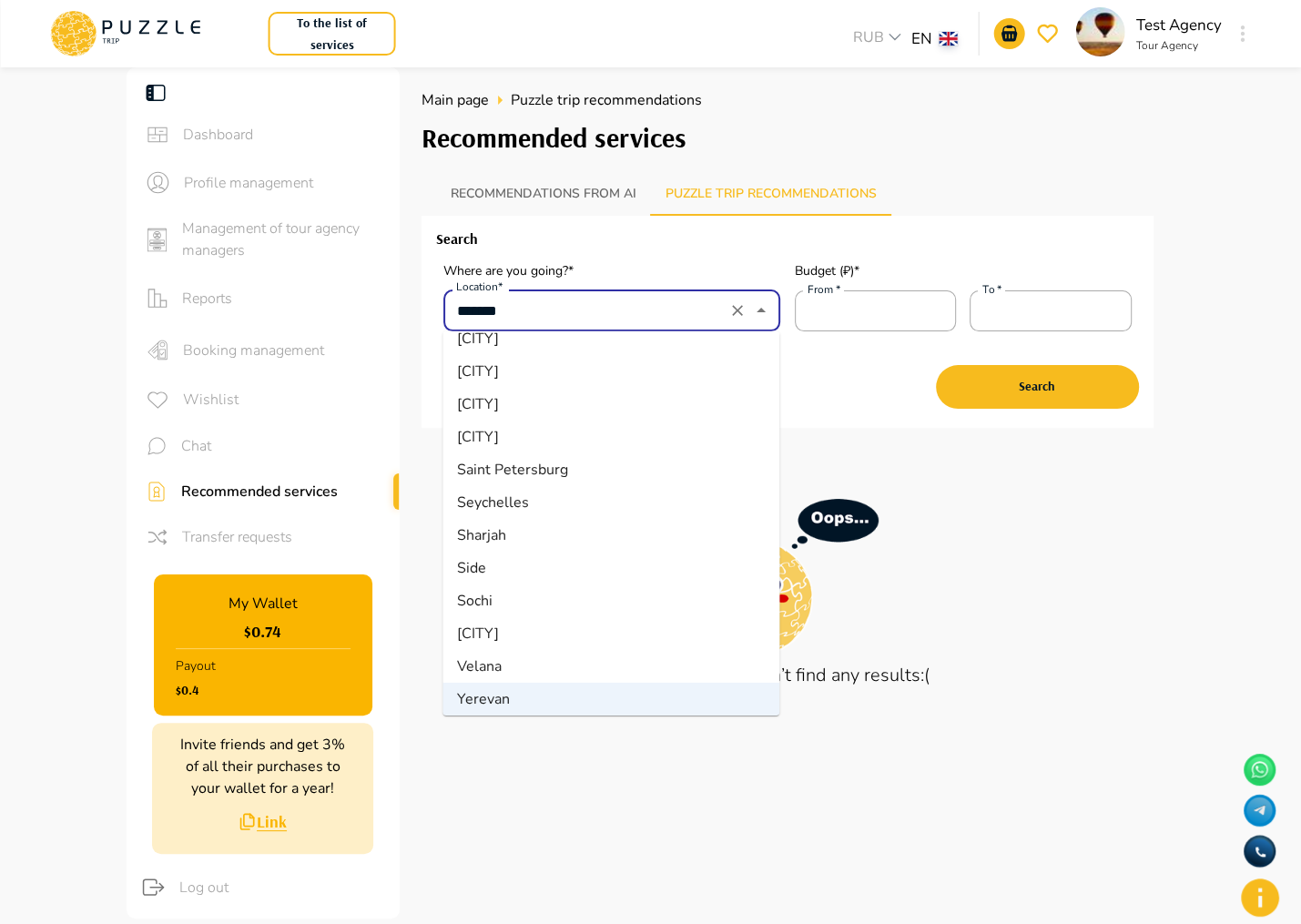 scroll, scrollTop: 0, scrollLeft: 0, axis: both 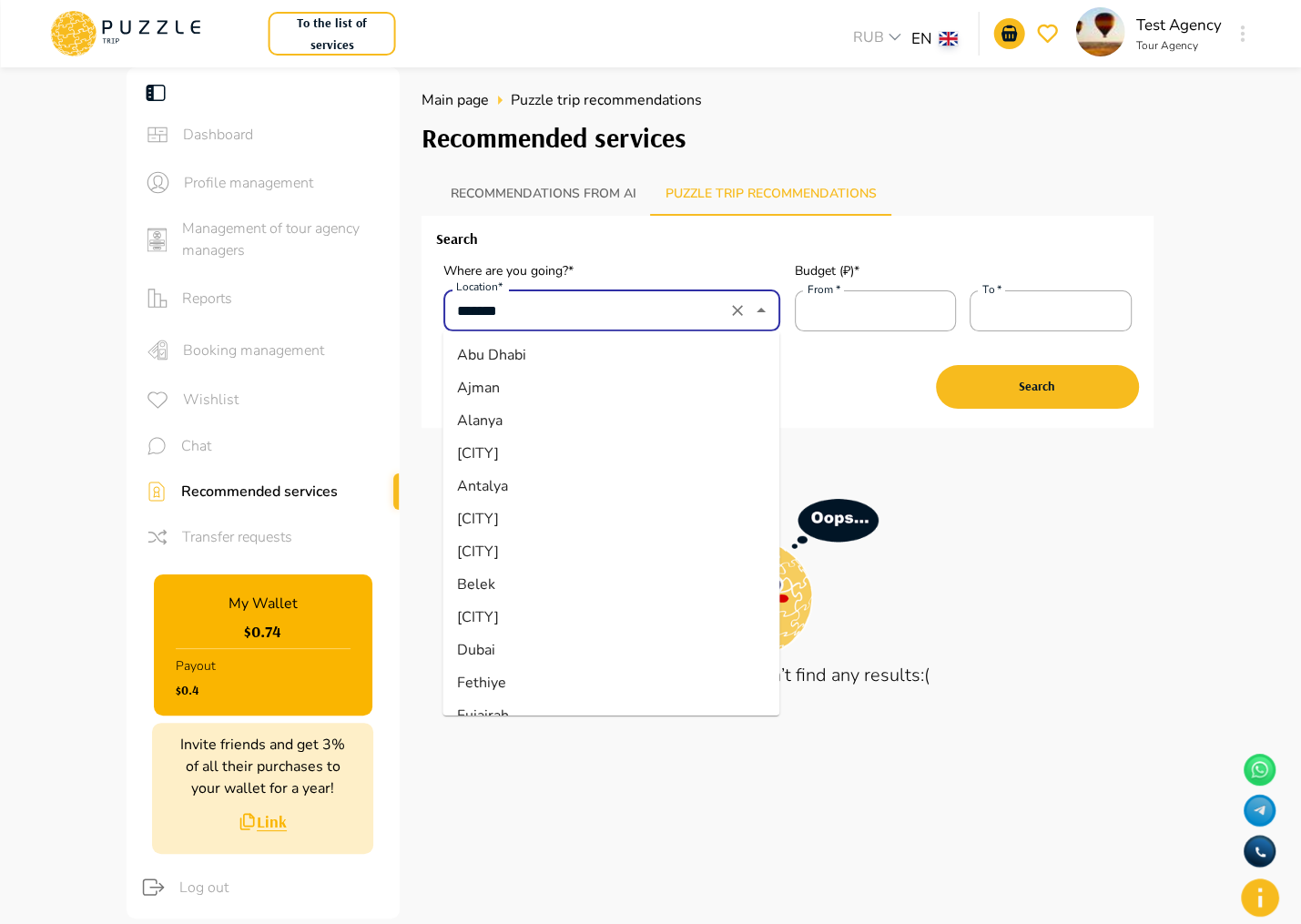 click on "Abu Dhabi" at bounding box center (611, 355) 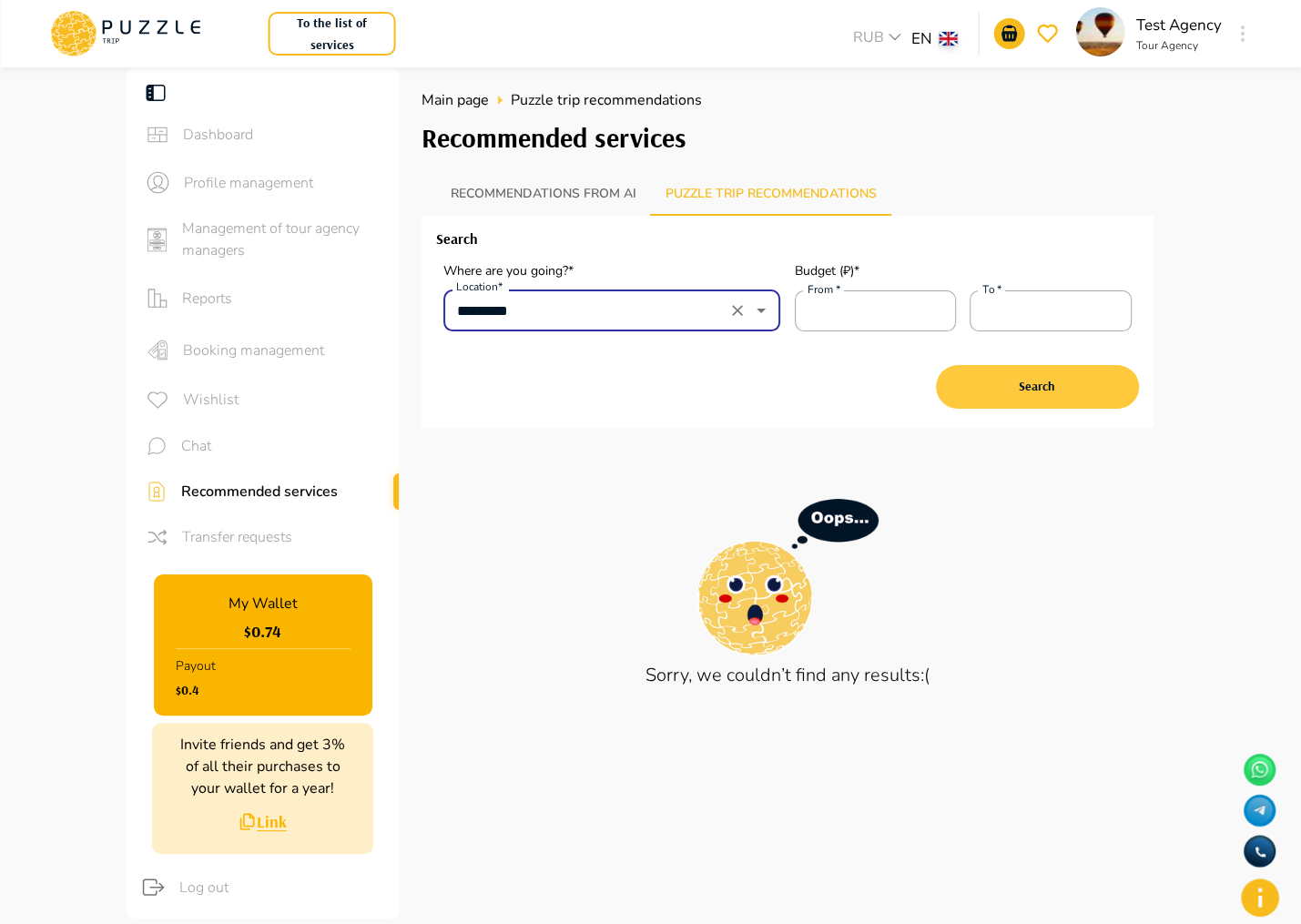 click on "Search" at bounding box center (1037, 387) 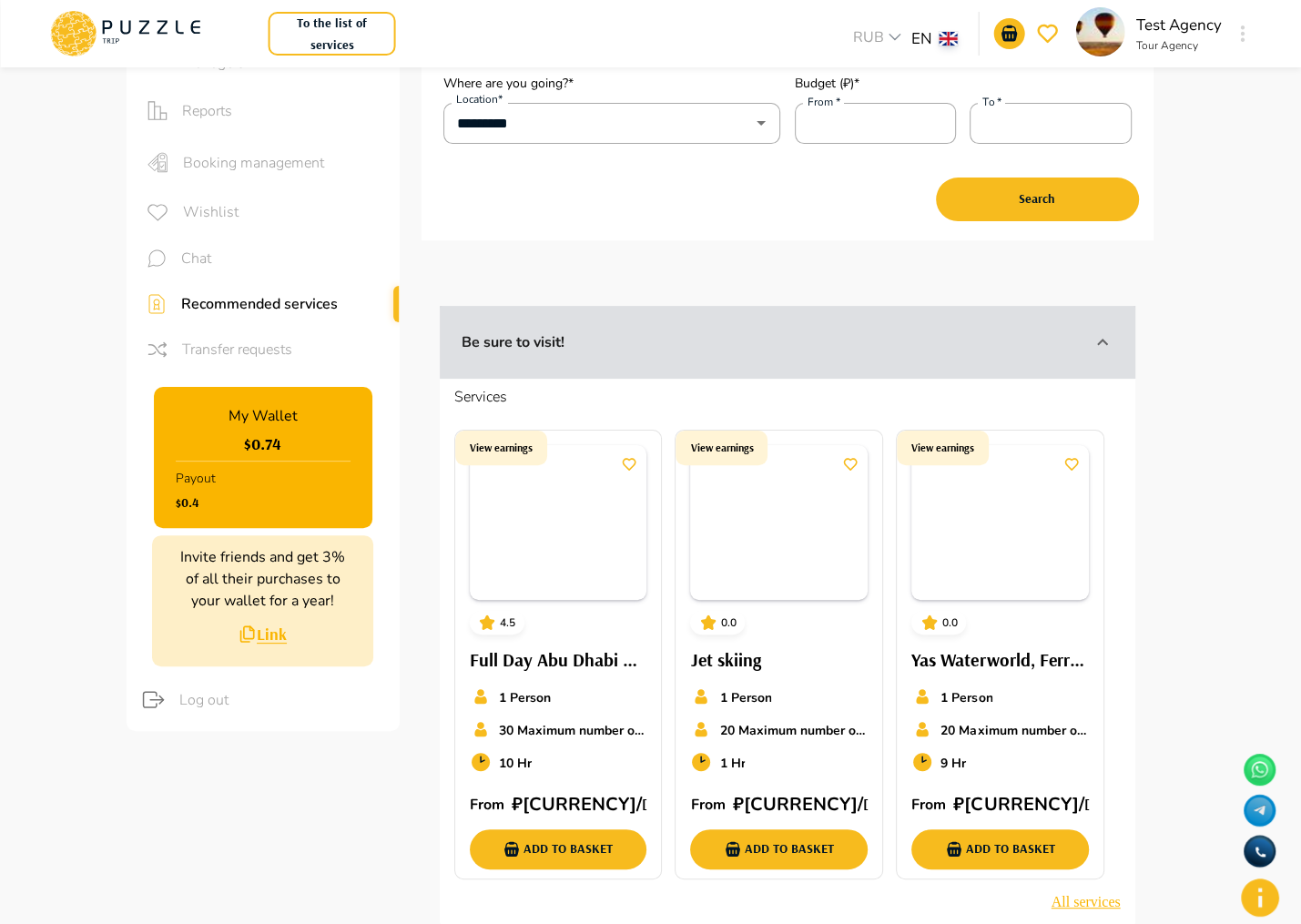 scroll, scrollTop: 33, scrollLeft: 0, axis: vertical 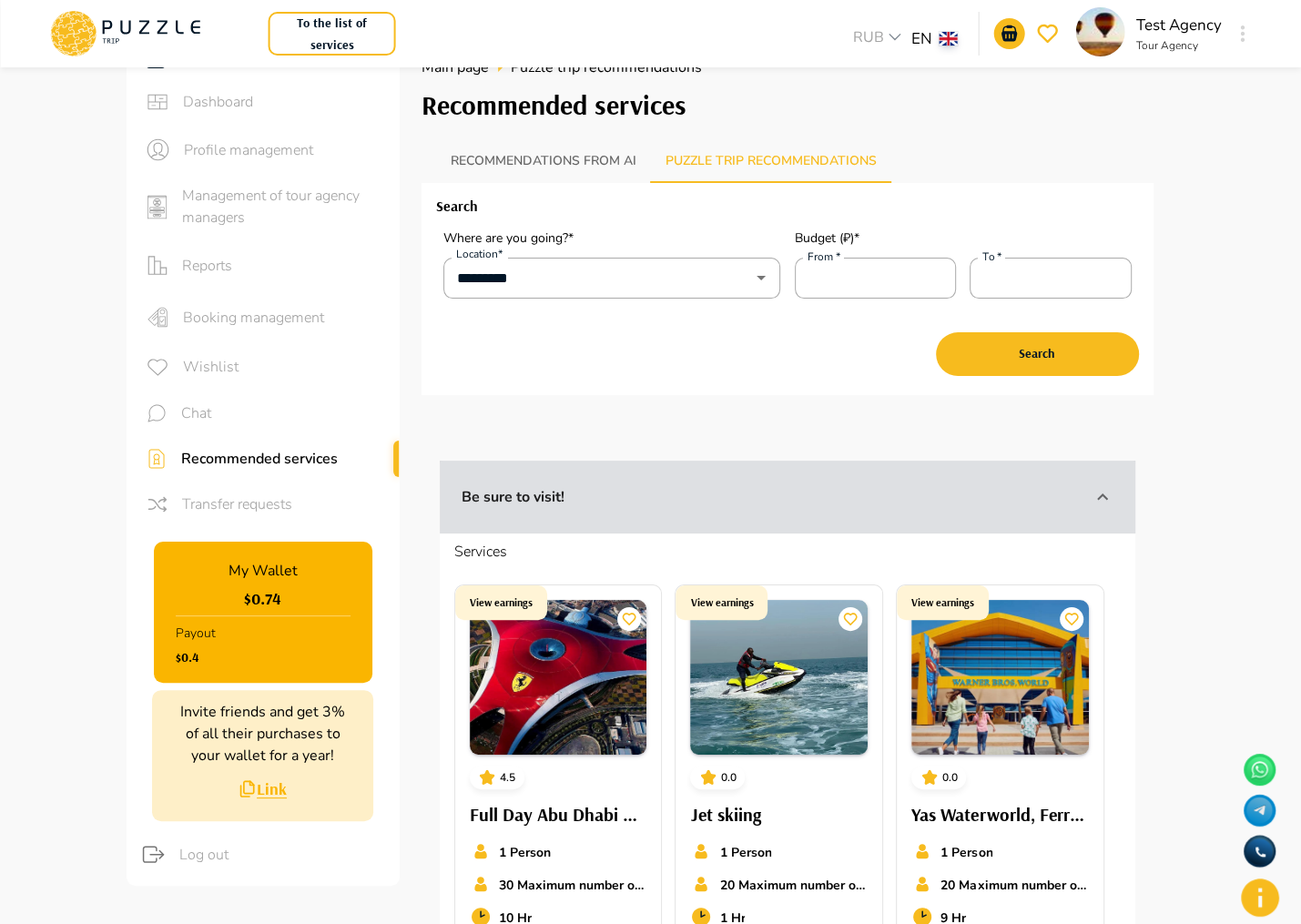 click on "Recommendations from AI" at bounding box center (544, 161) 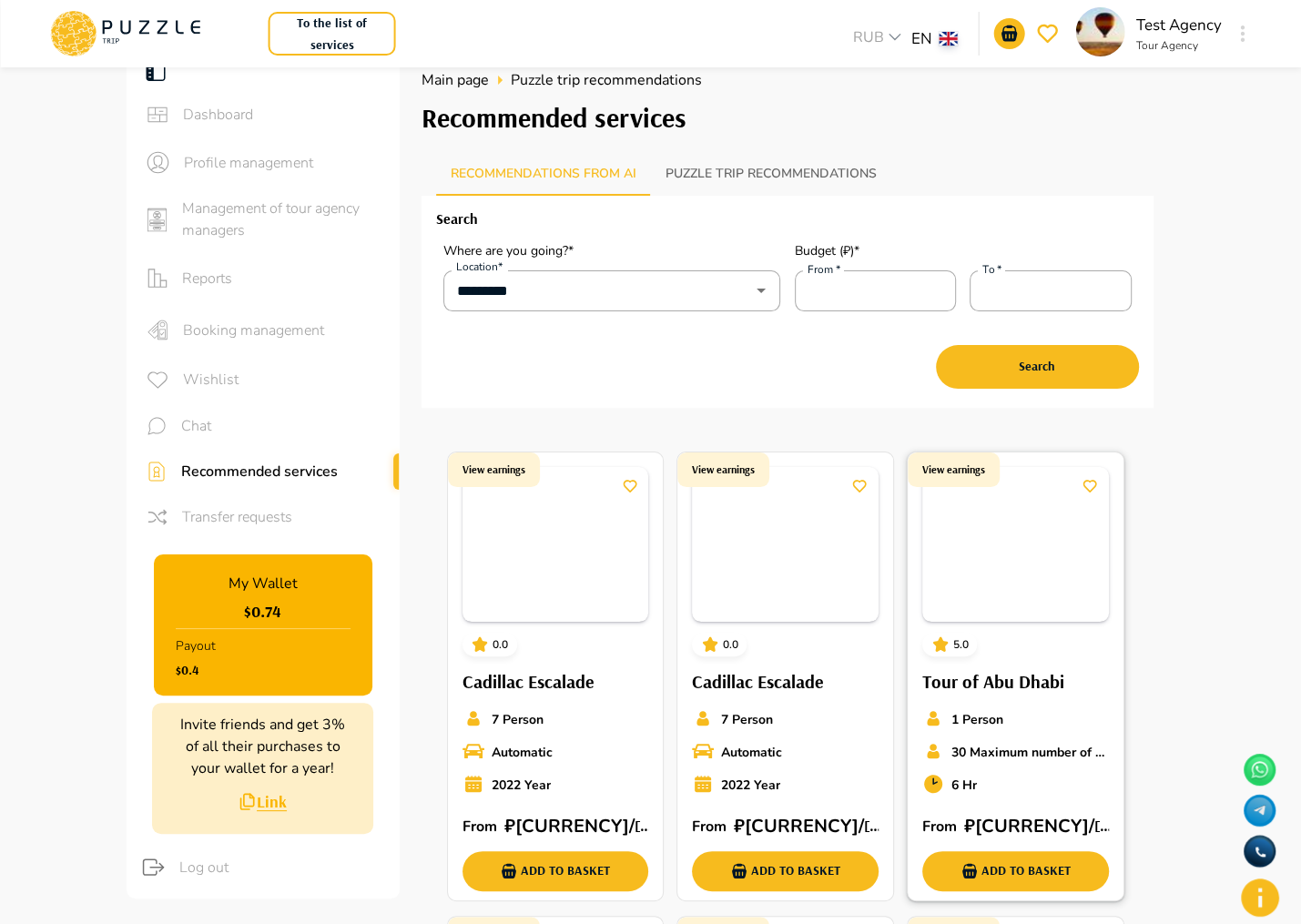 scroll, scrollTop: 0, scrollLeft: 0, axis: both 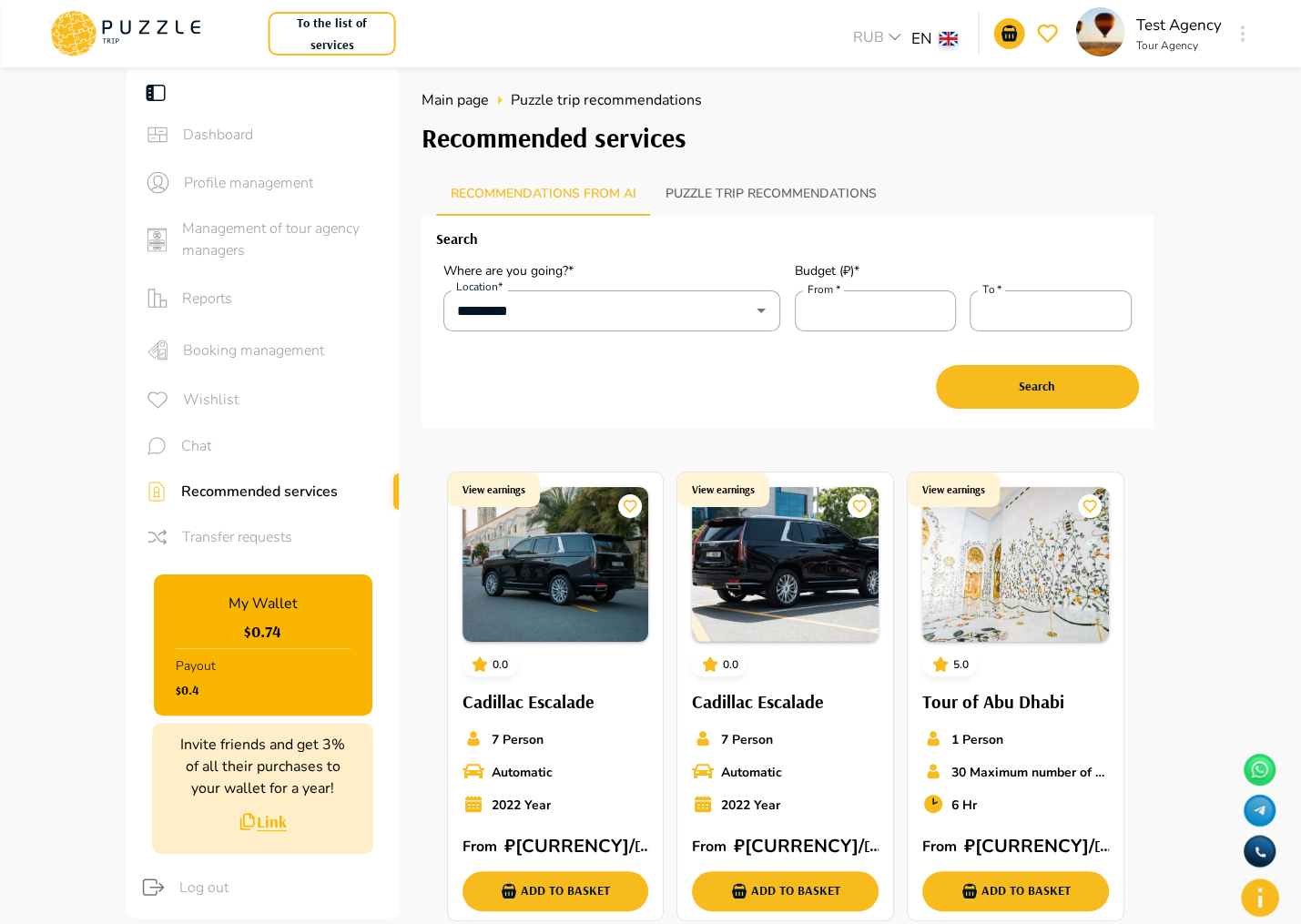 click on "To the list of services RUB *** EN   ** Test Agency  Tour Agency Dashboard Profile management Management of tour agency managers Reports Booking management Wishlist Chat Recommended services Transfer requests My Wallet $ 0.74 Payout   $0.4 Invite friends and get 3% of all their purchases to your wallet for a year! Link Log out Main page Puzzle trip recommendations Recommended services Recommendations from AI Puzzle trip recommendations Search Where are you going?* Location* ********* Location* Budget (₽)* From   * * From   * To   * **** To   * Search View earnings 0.0 Cadillac Escalade 7 Person Automatic  2022 Year From     ₽ 15,989.68 /  Abu Dhabi - United Arab Emirates Add to basket View earnings 0.0 Cadillac Escalade 7 Person Automatic  2022 Year From     ₽ 15,989.68 /  Abu Dhabi - United Arab Emirates Add to basket View earnings 5.0 Tour of Abu Dhabi 1 Person 30 Maximum number of seats 6 Hr  From     ₽ 4,894.8 /  Abu Dhabi - United Arab Emirates Add to basket View earnings 4.5" at bounding box center [650, 929] 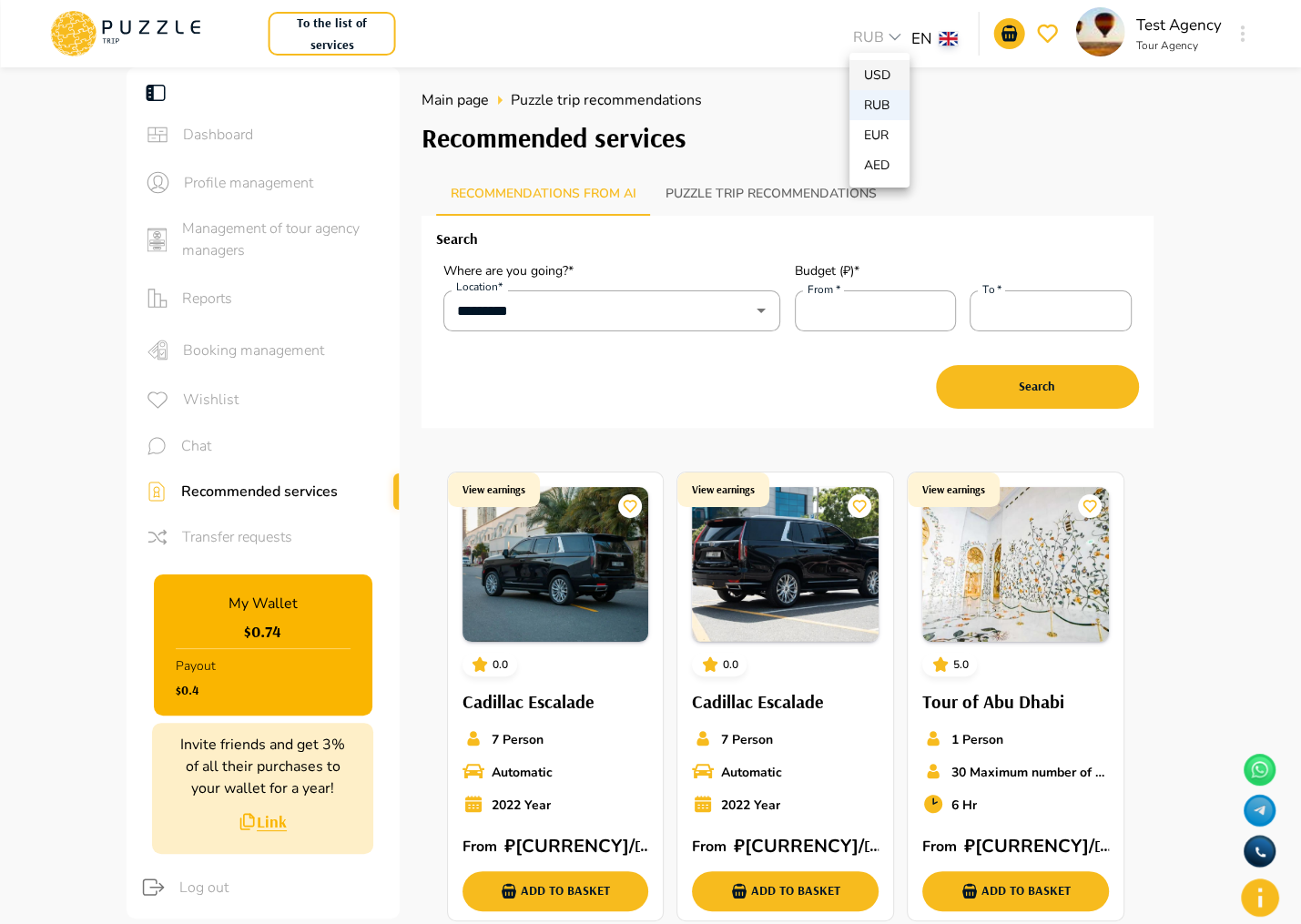 click on "USD" at bounding box center [879, 75] 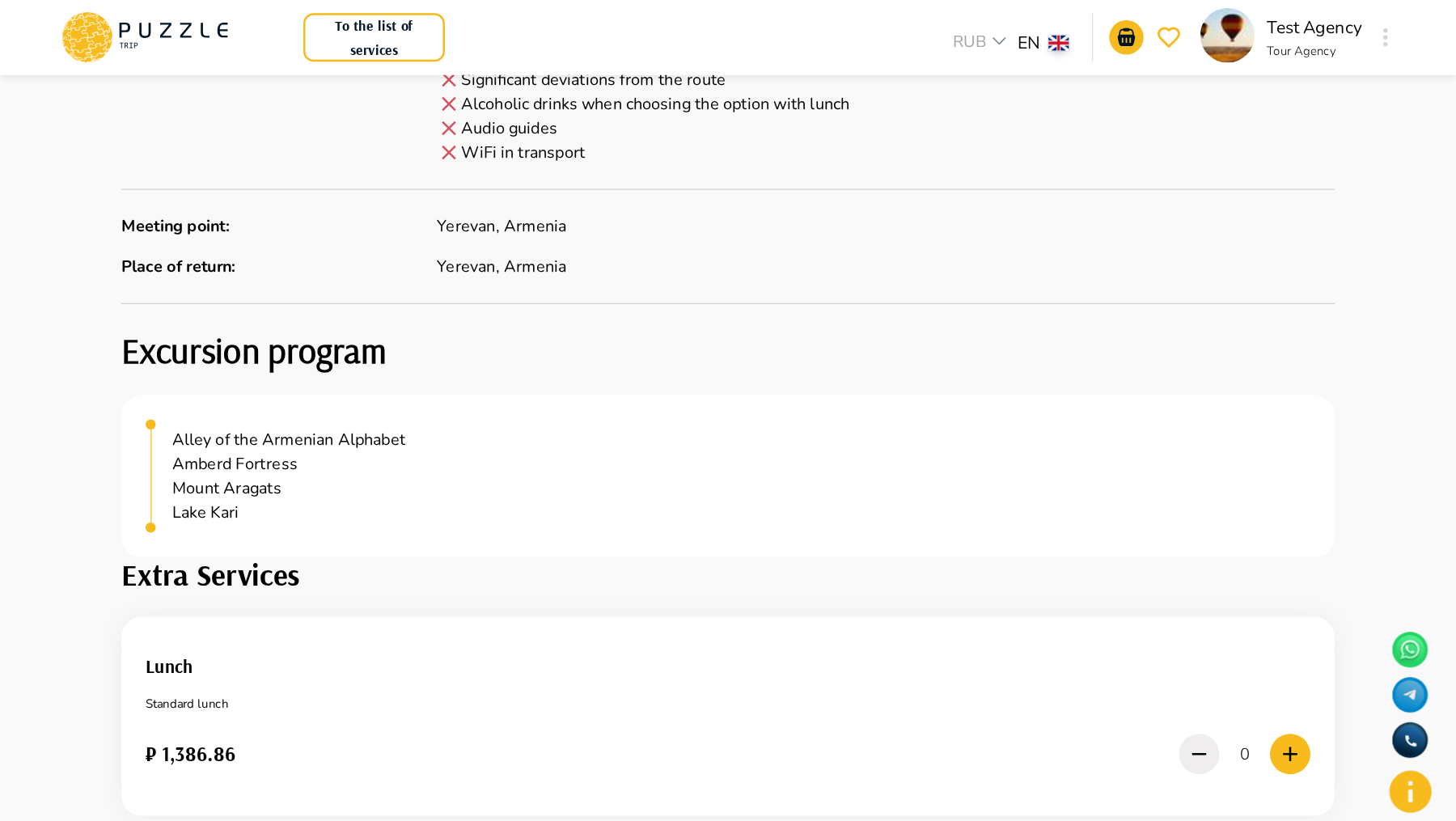 scroll, scrollTop: 1553, scrollLeft: 0, axis: vertical 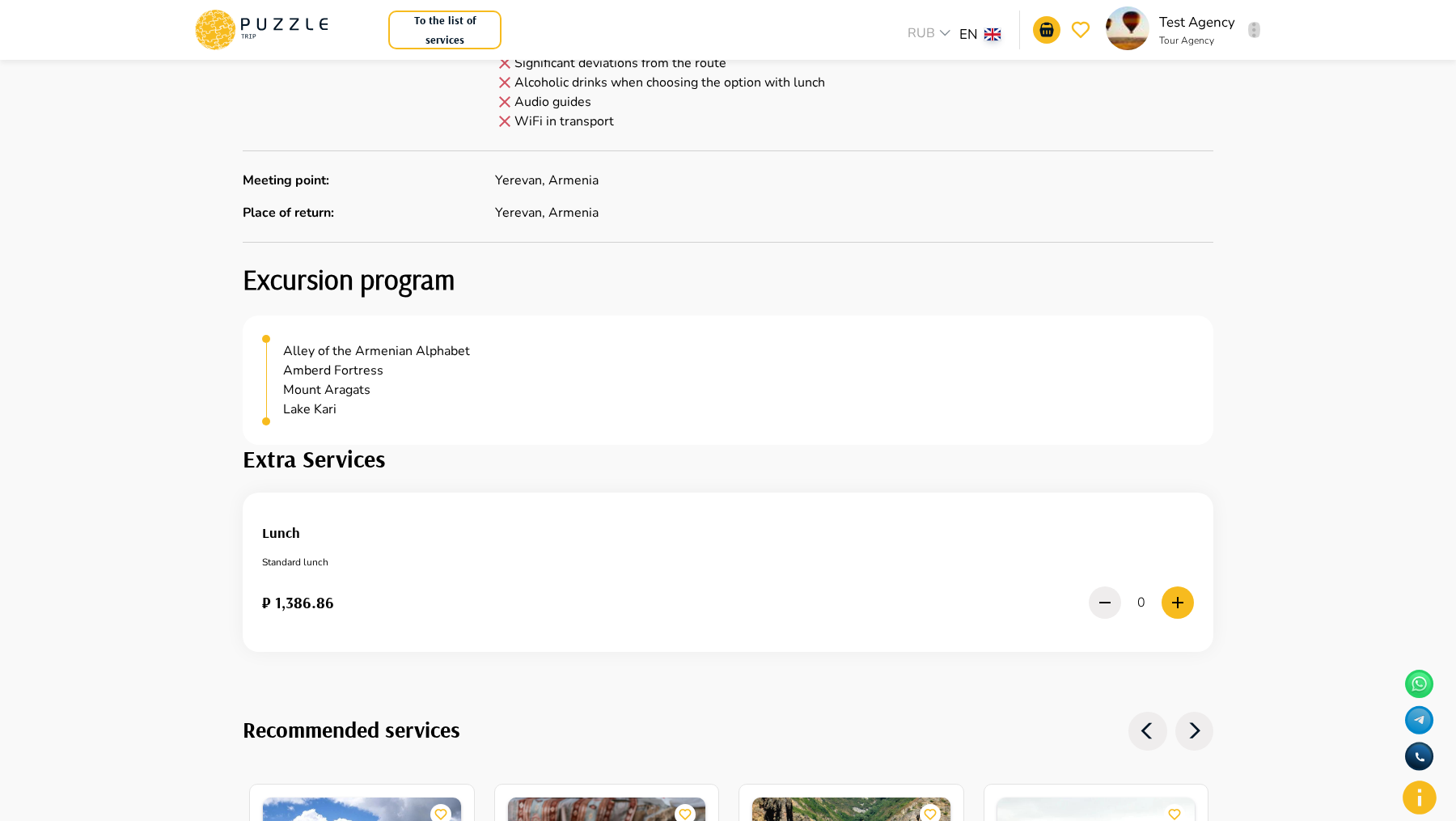 click 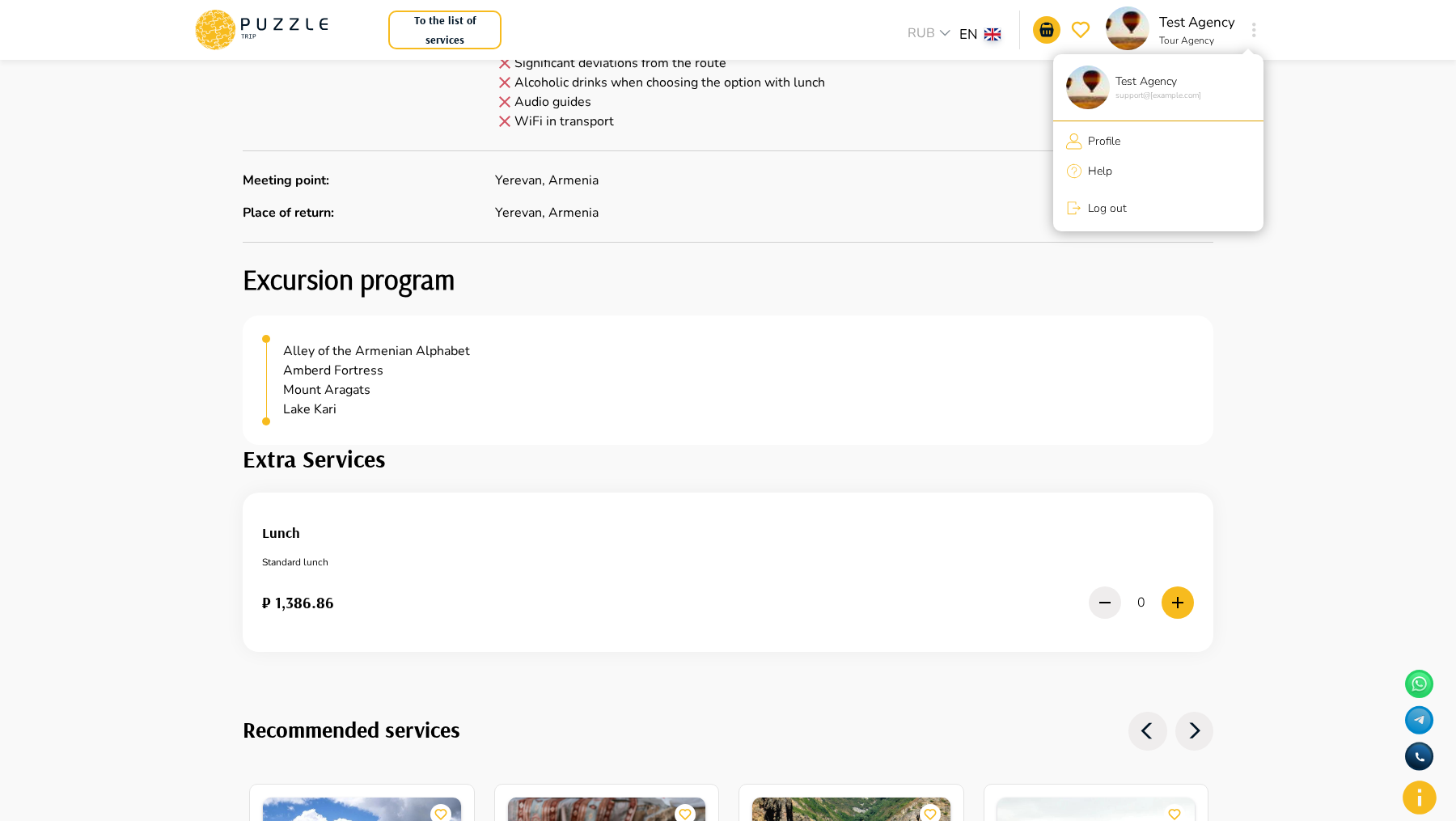 click on "Profile" at bounding box center (1158, 141) 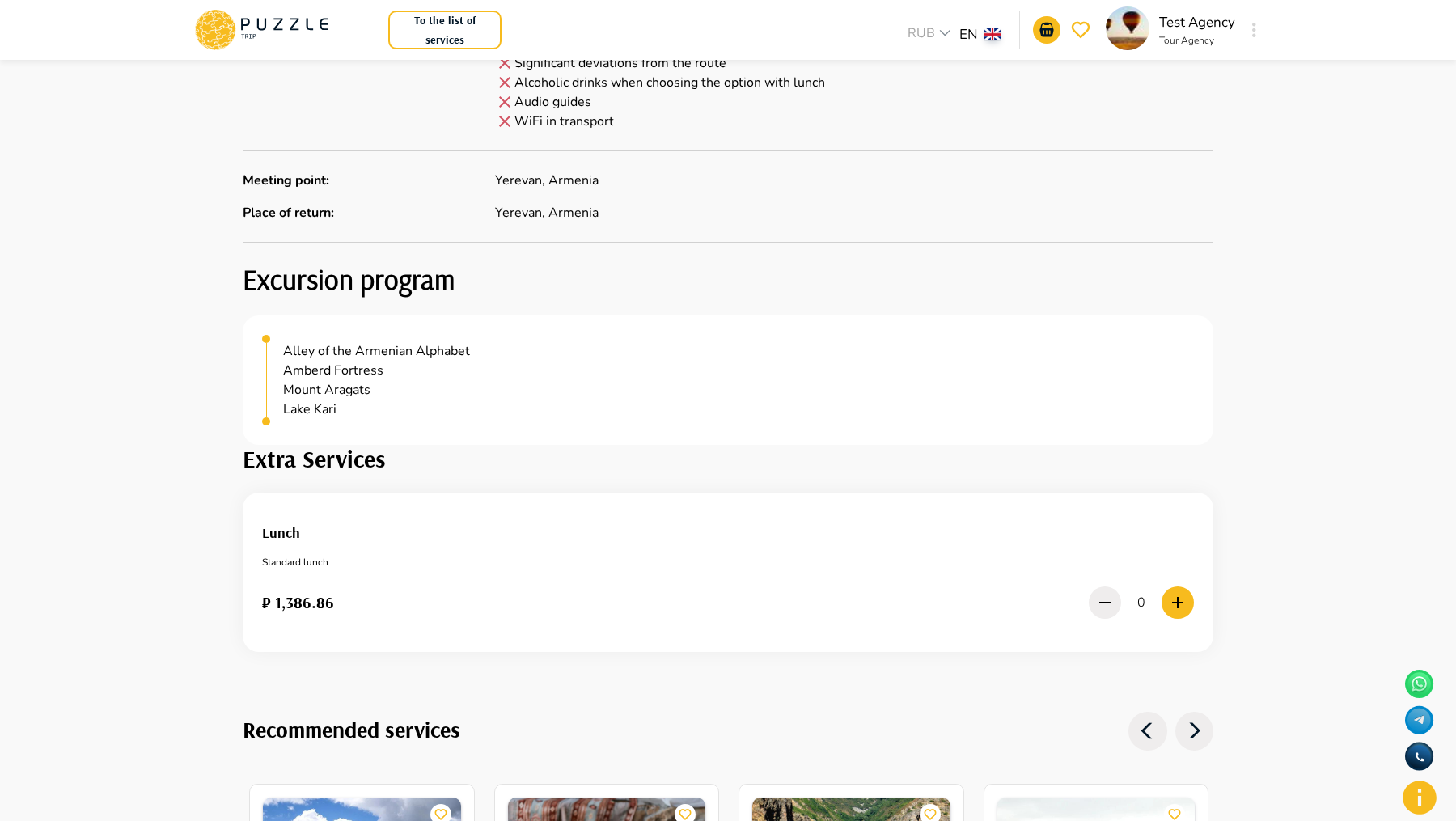scroll, scrollTop: 0, scrollLeft: 0, axis: both 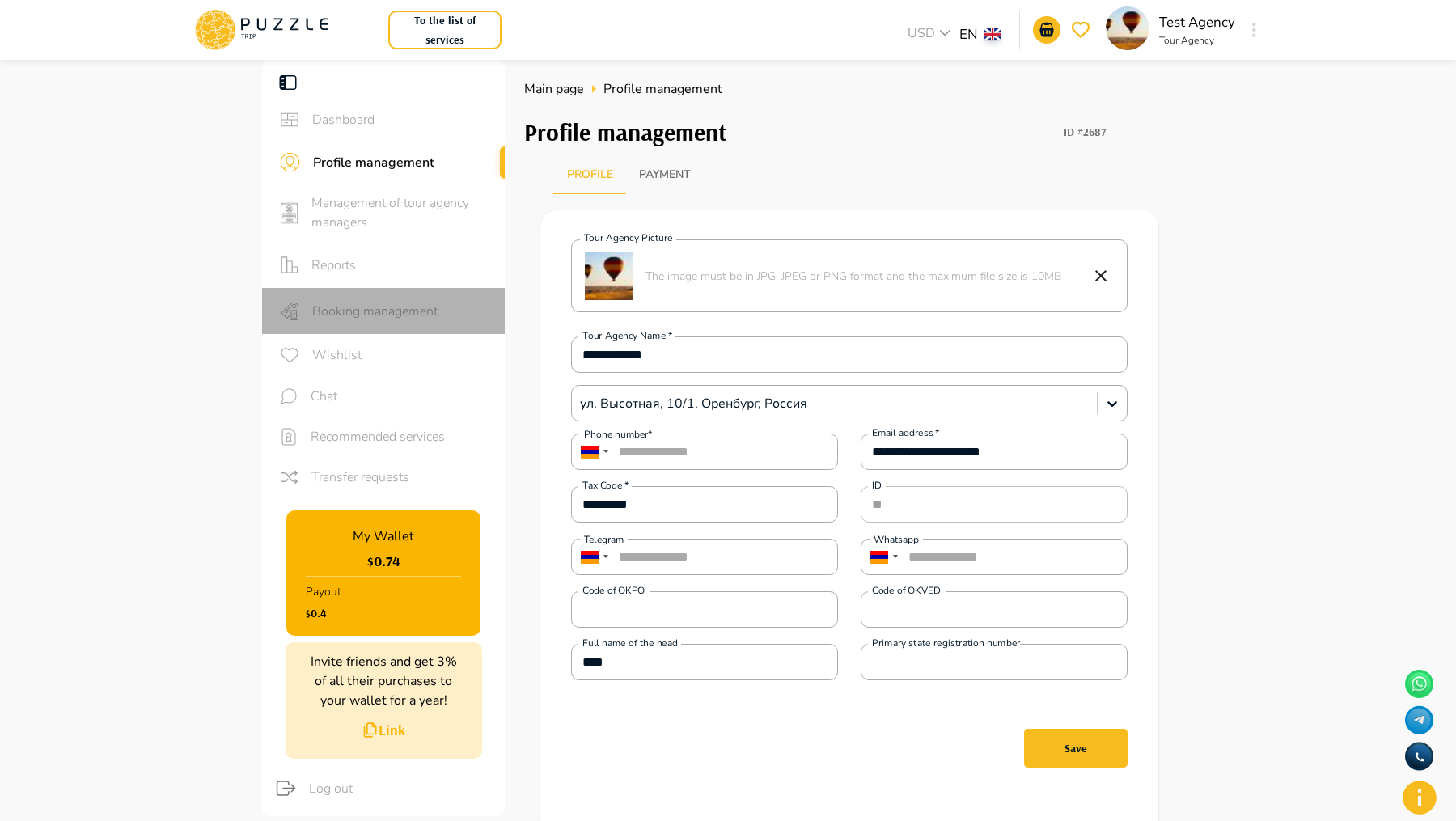 click on "Booking management" at bounding box center (402, 311) 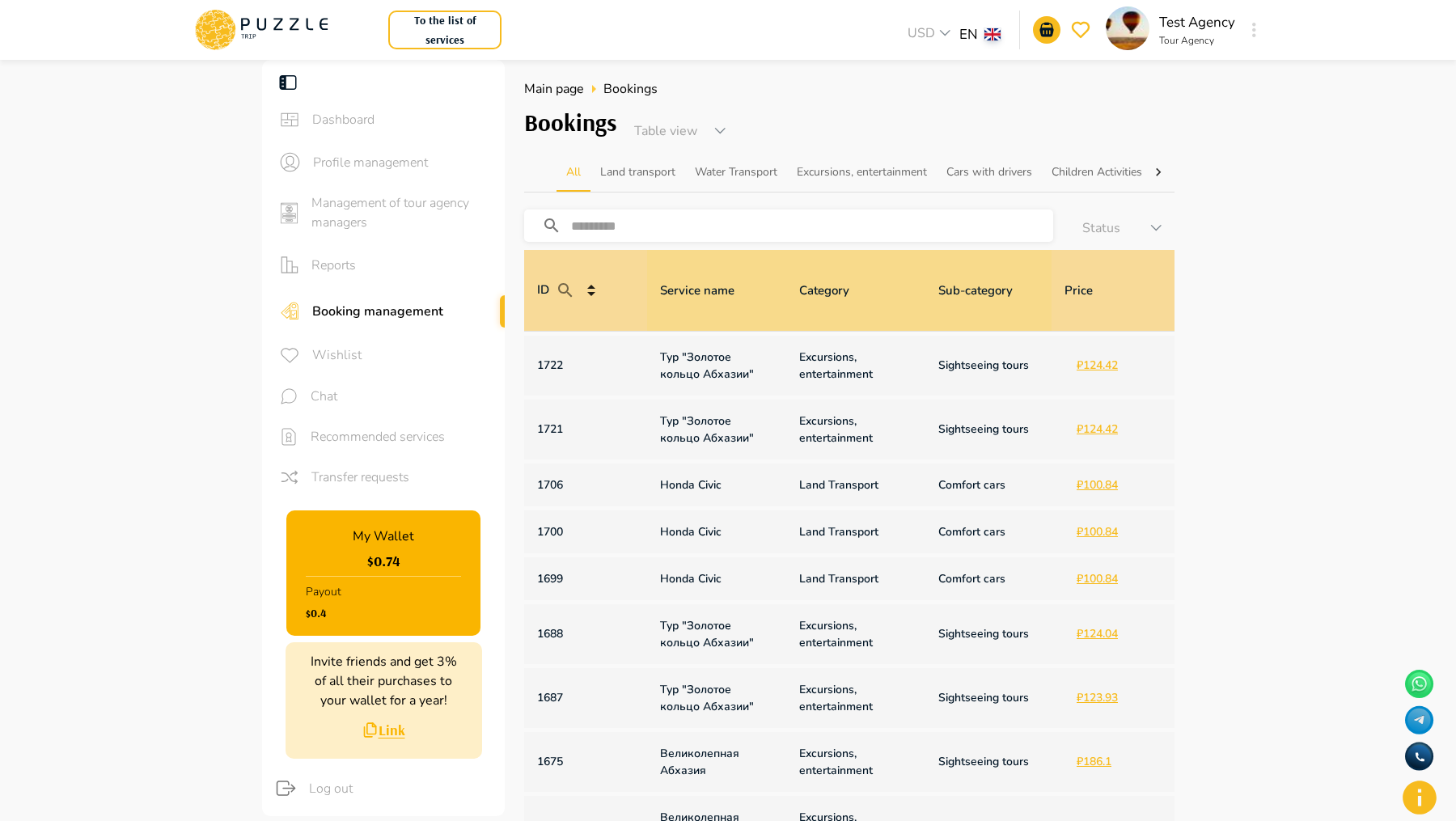 scroll, scrollTop: 548, scrollLeft: 0, axis: vertical 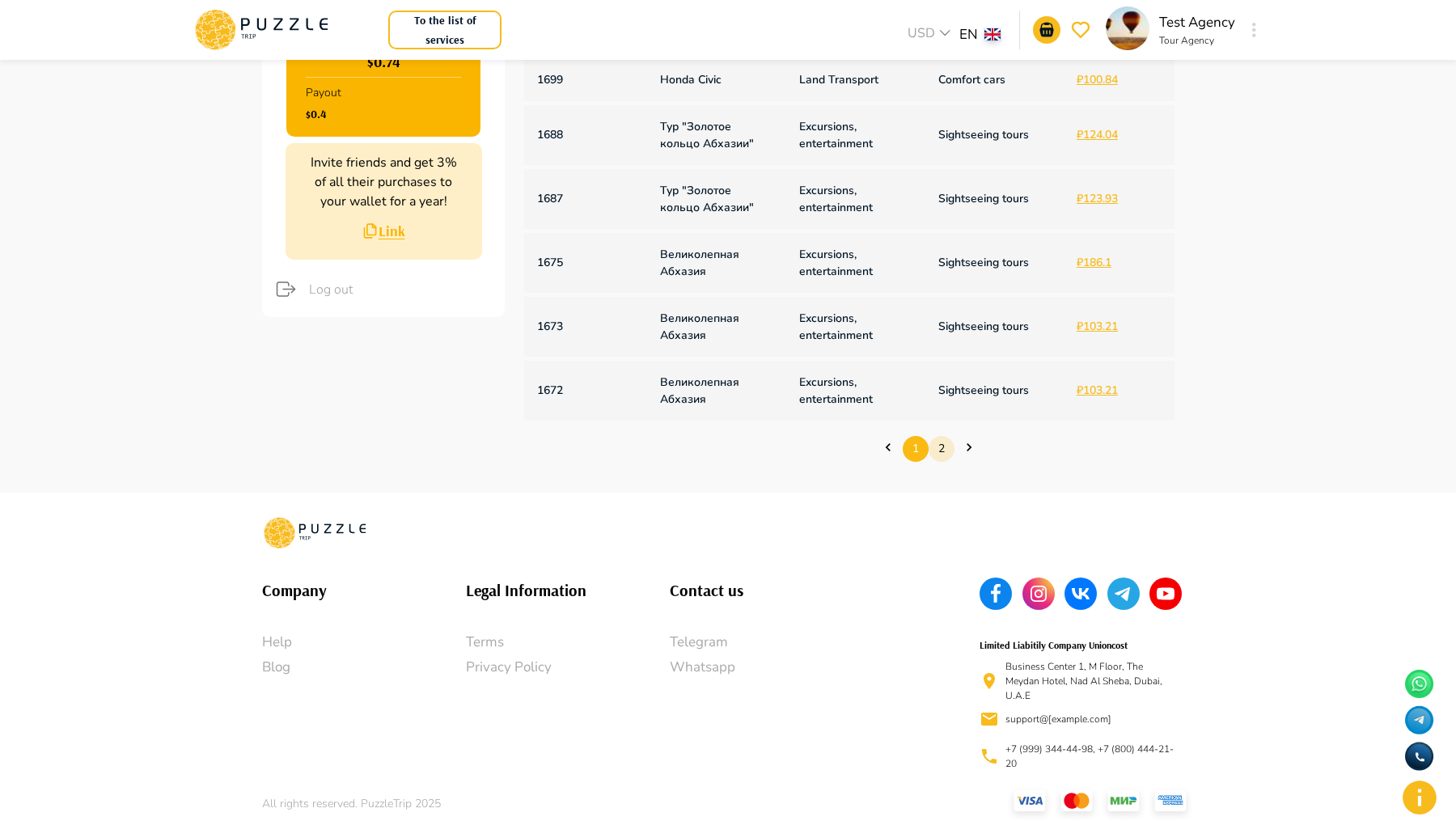 click on "2" at bounding box center (942, 448) 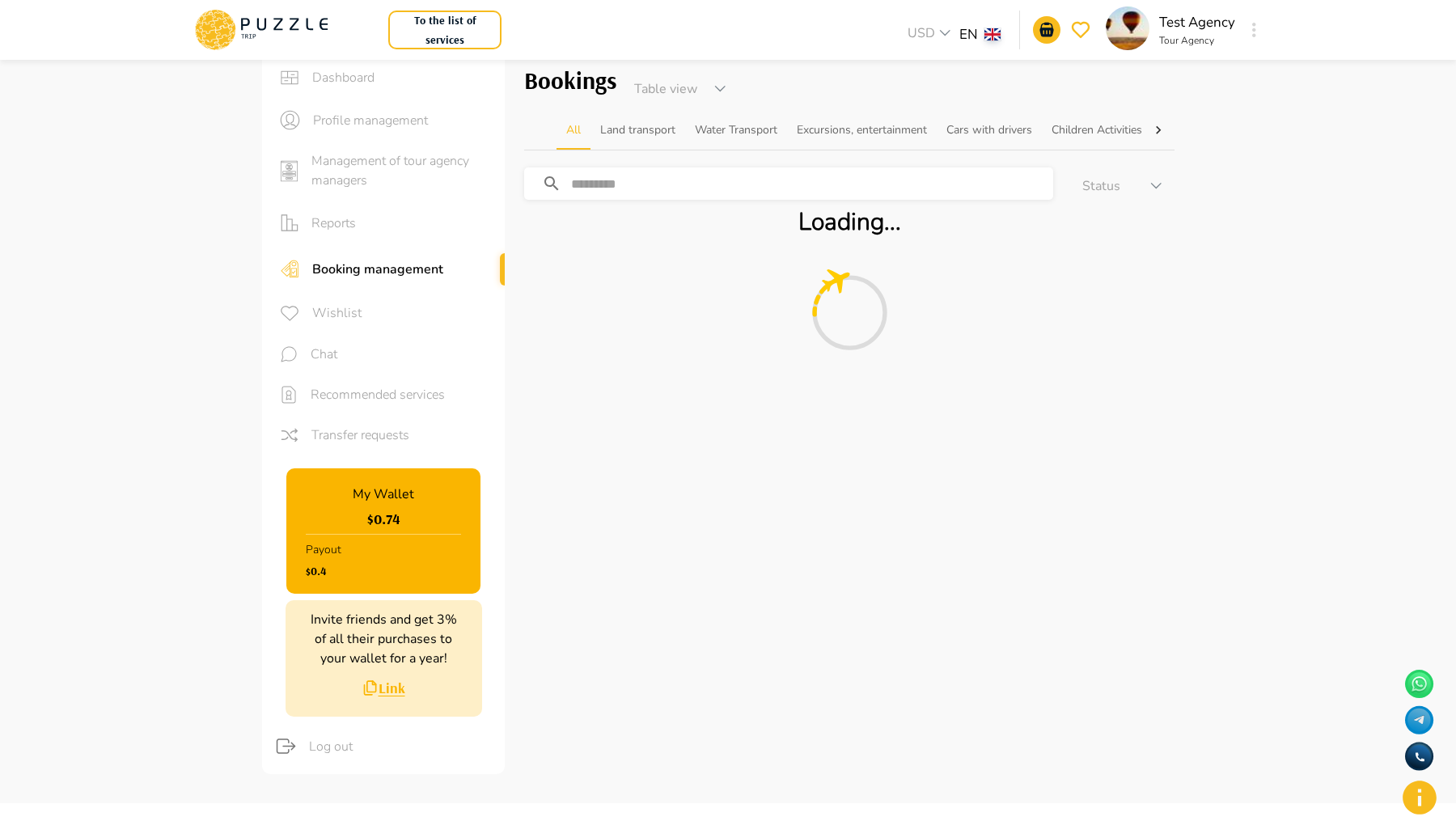 scroll, scrollTop: 0, scrollLeft: 0, axis: both 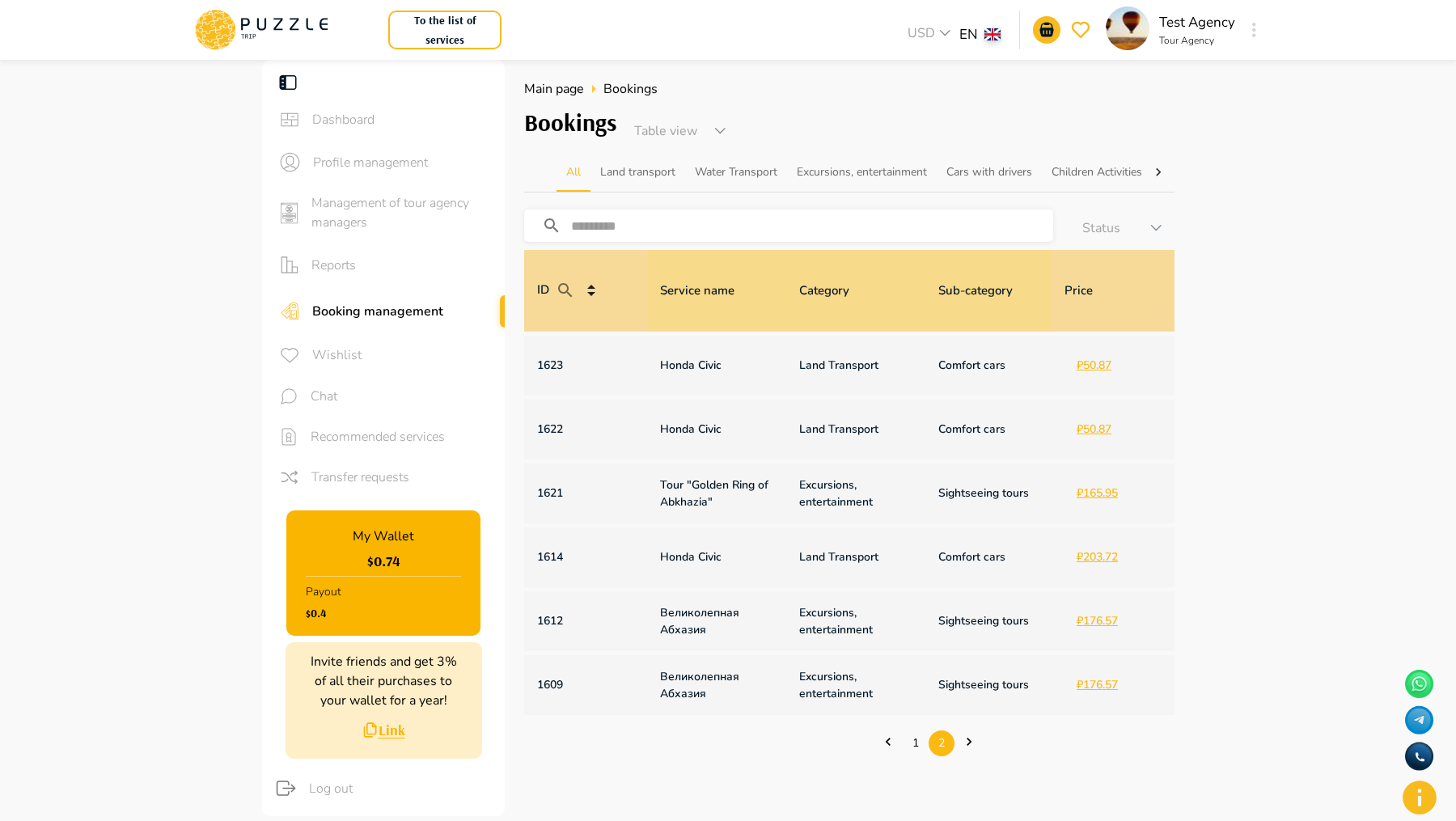 click at bounding box center [812, 226] 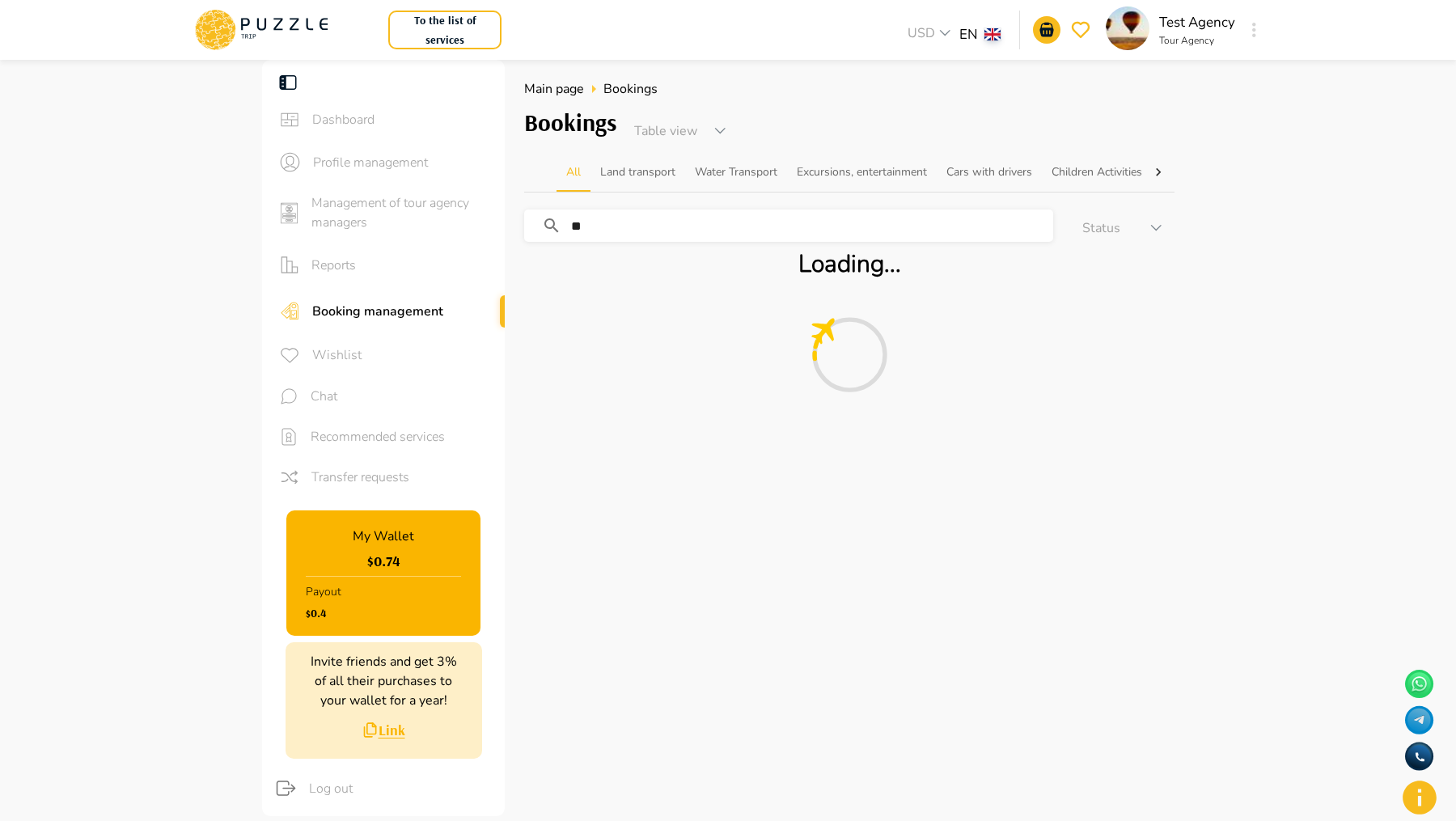 type on "*" 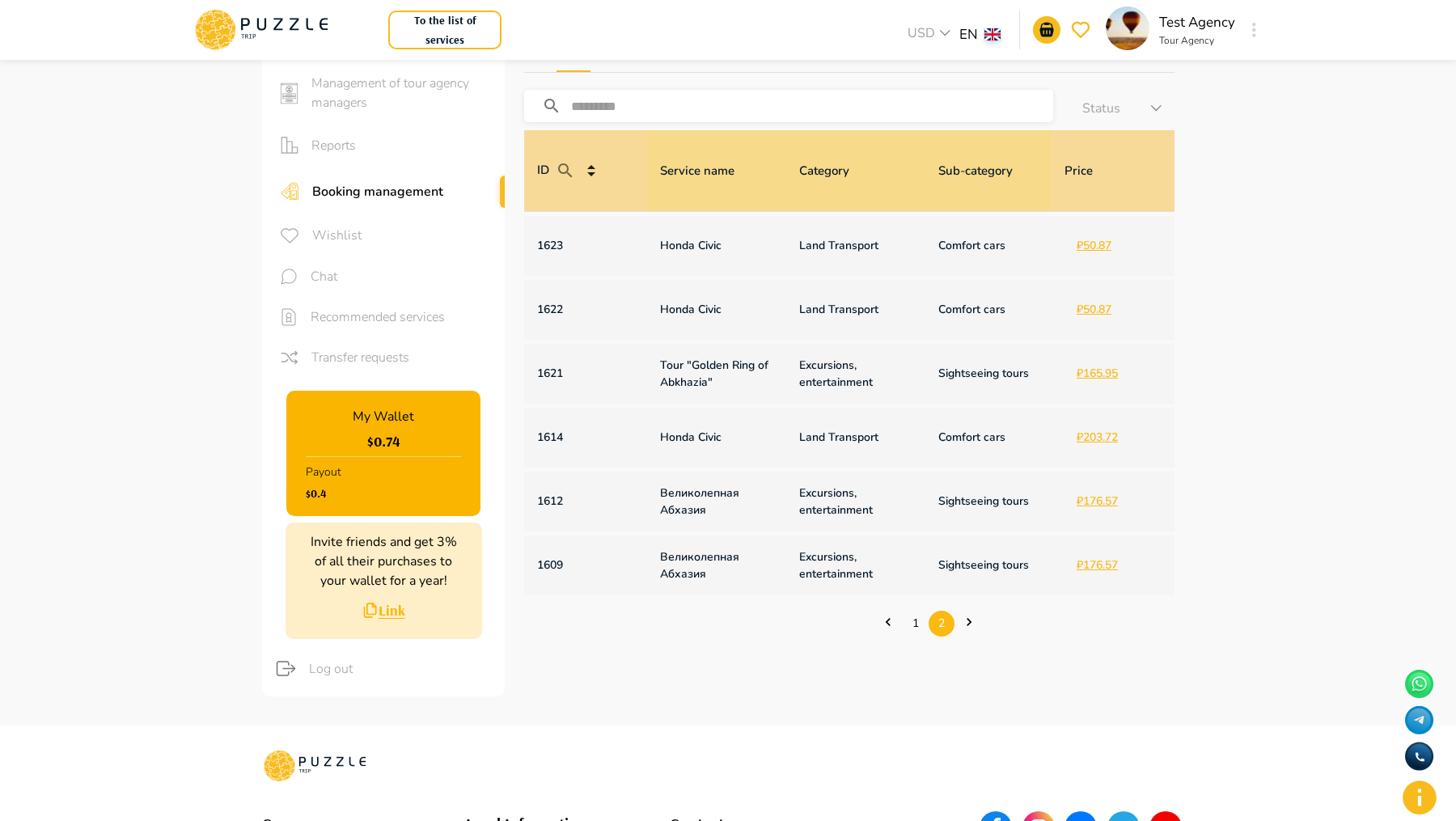 scroll, scrollTop: 127, scrollLeft: 0, axis: vertical 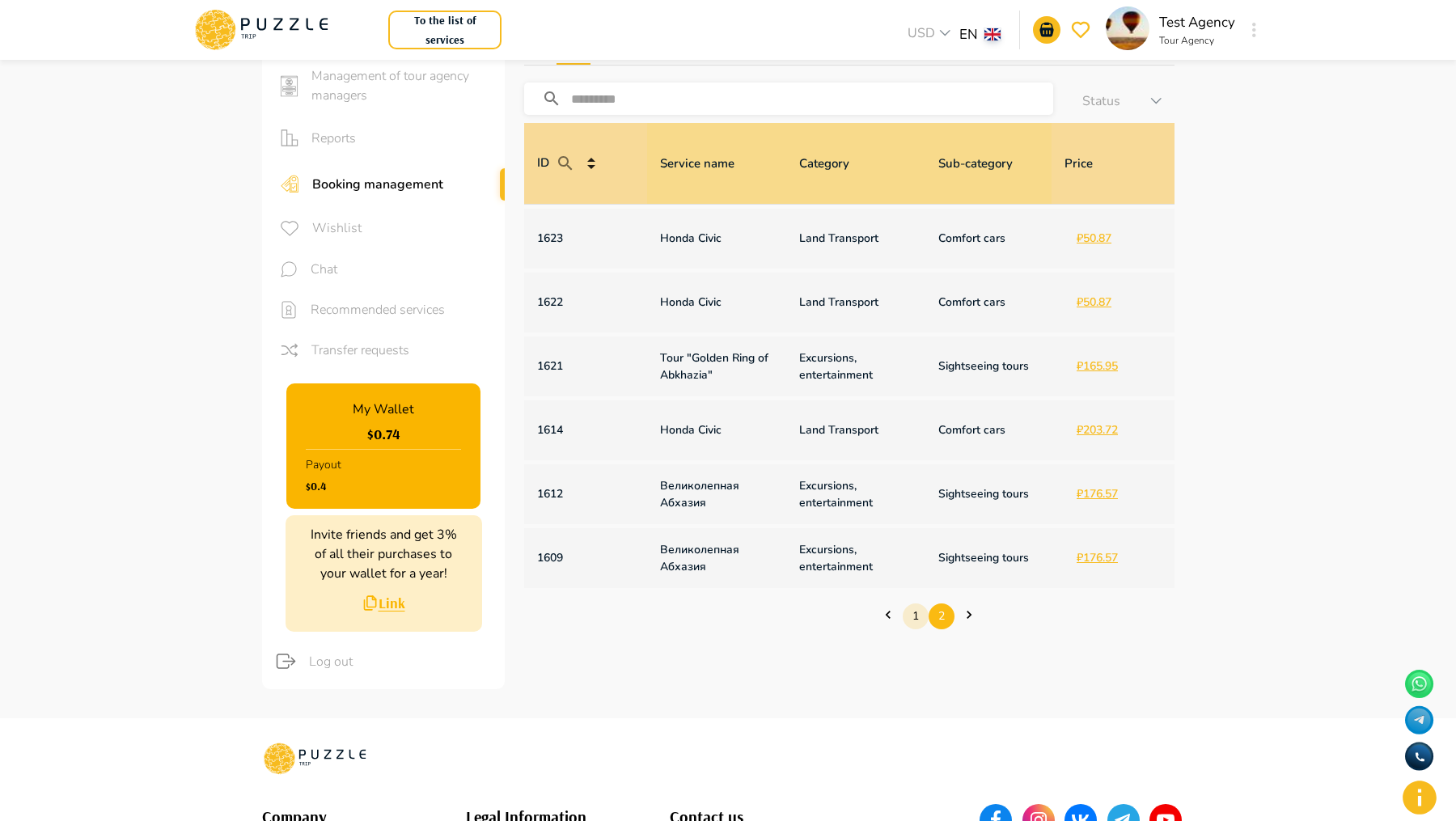 click on "1" at bounding box center (916, 616) 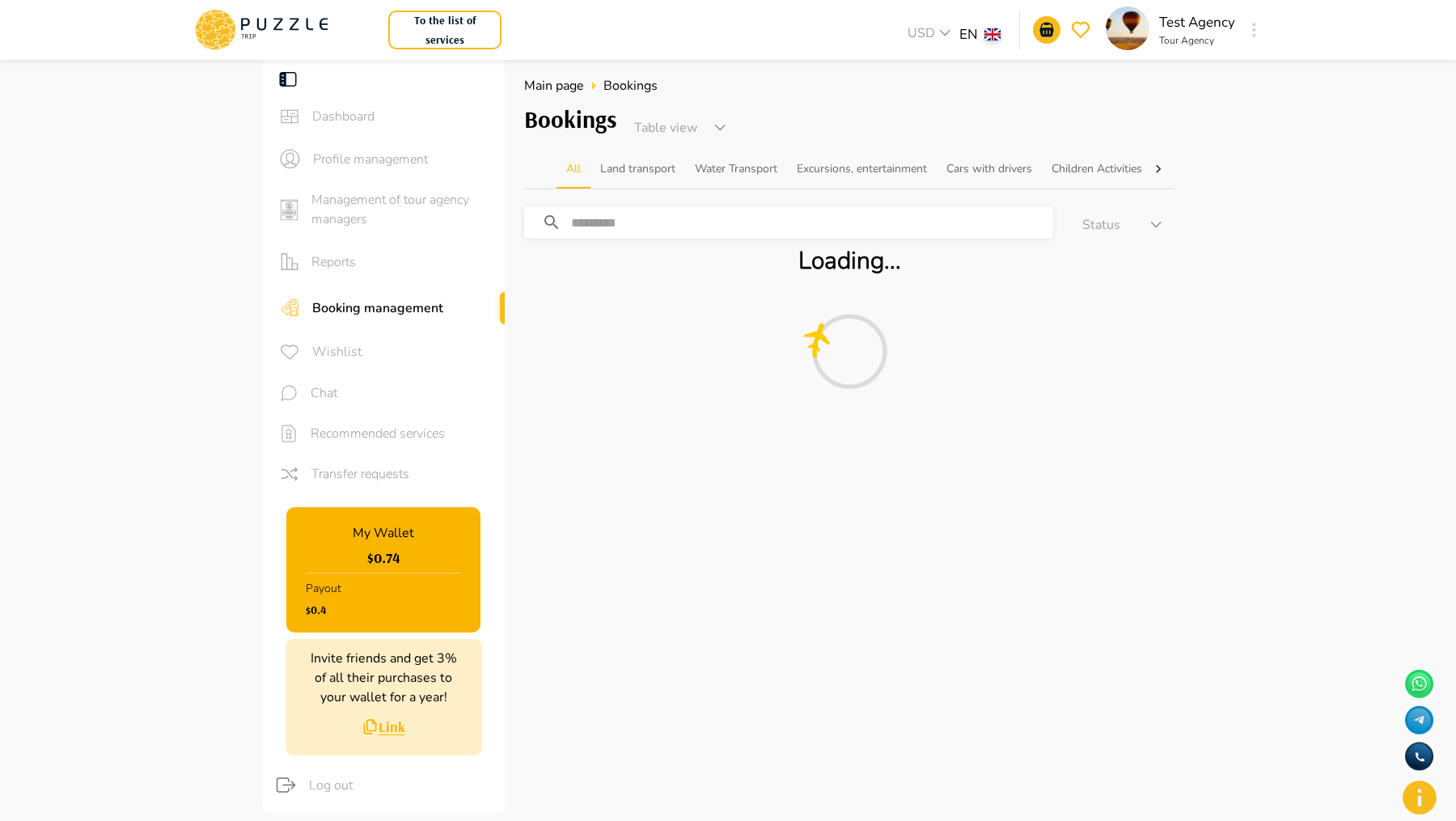 scroll, scrollTop: 0, scrollLeft: 0, axis: both 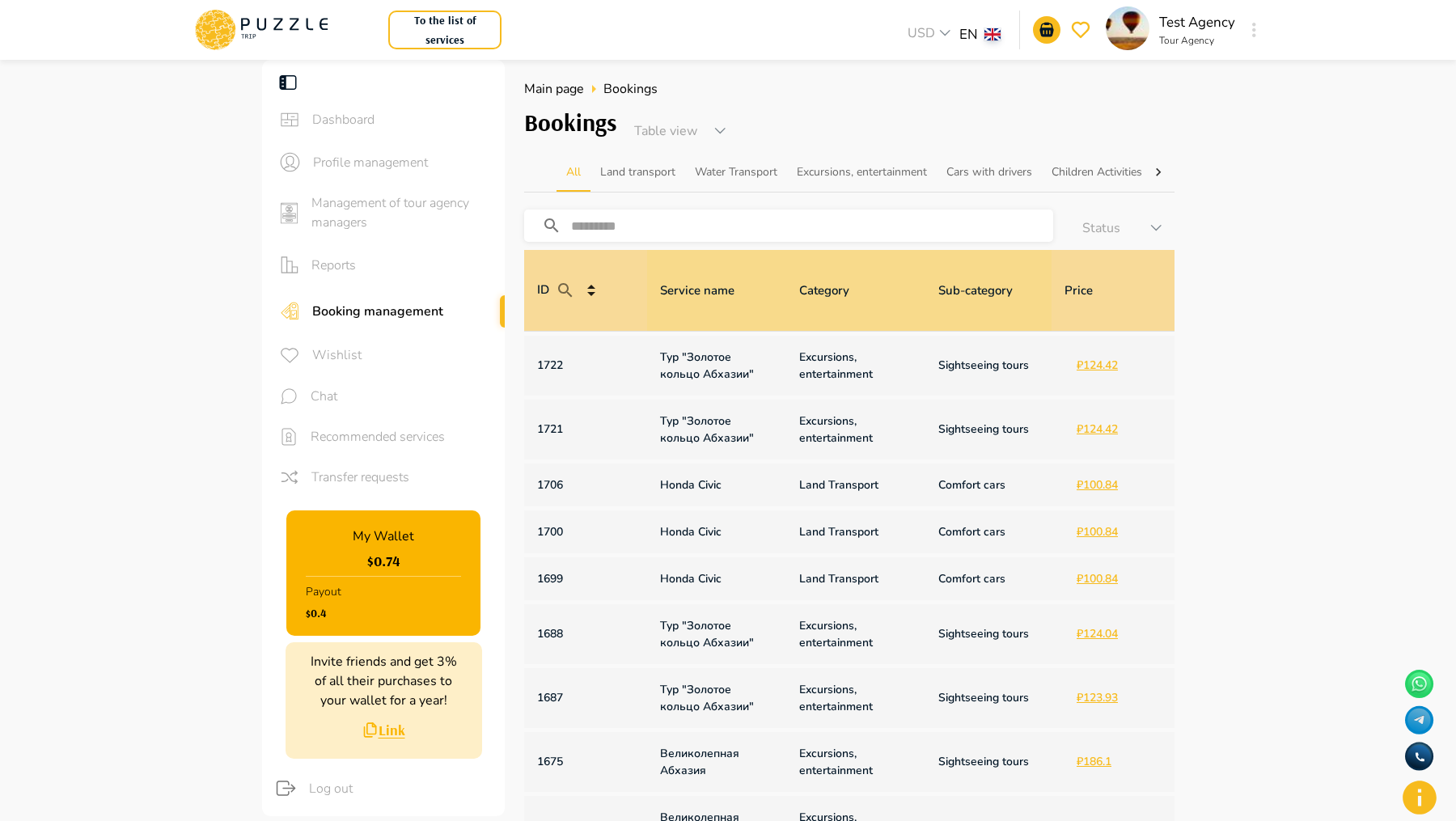 click at bounding box center [812, 226] 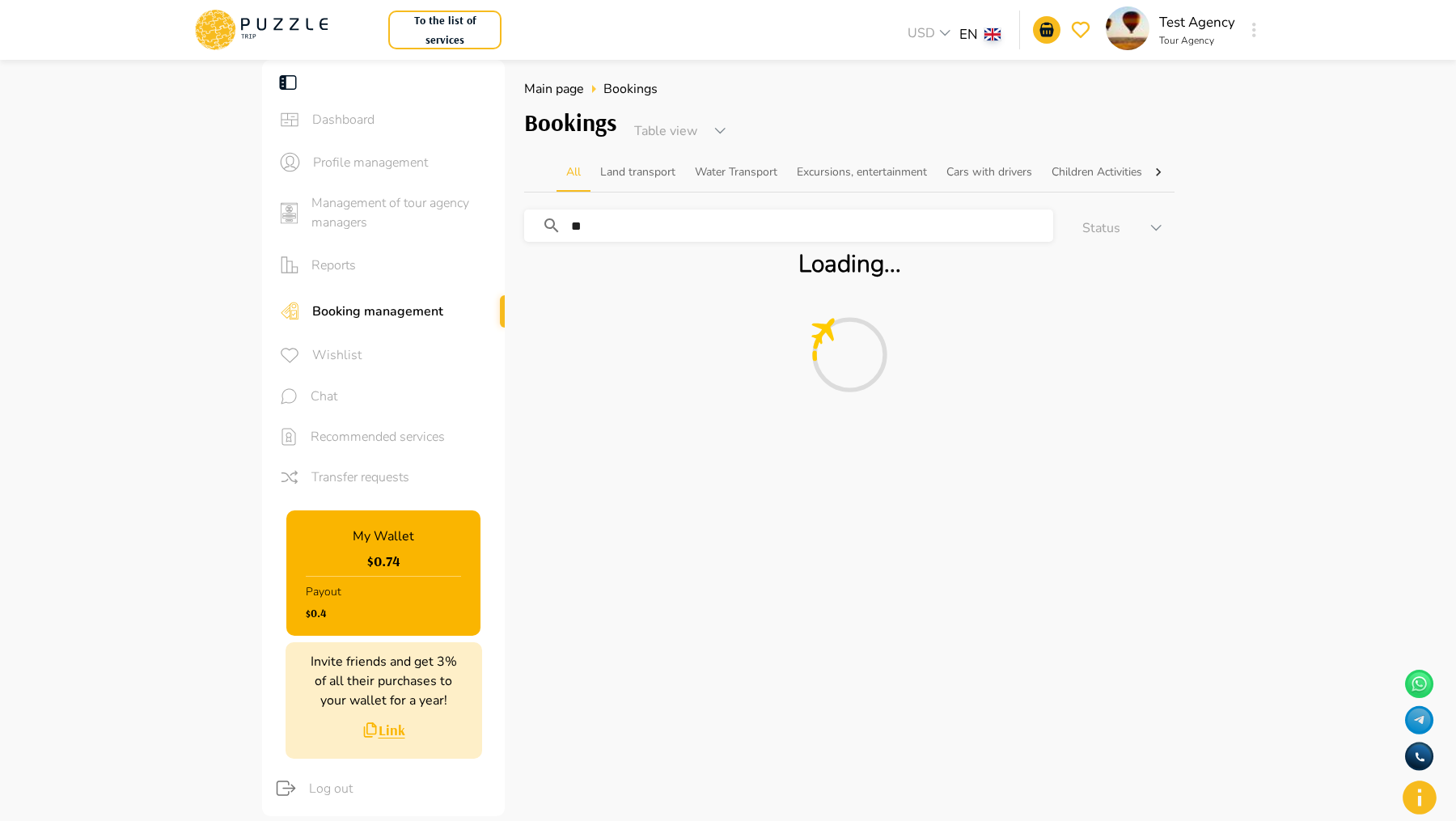 type on "*" 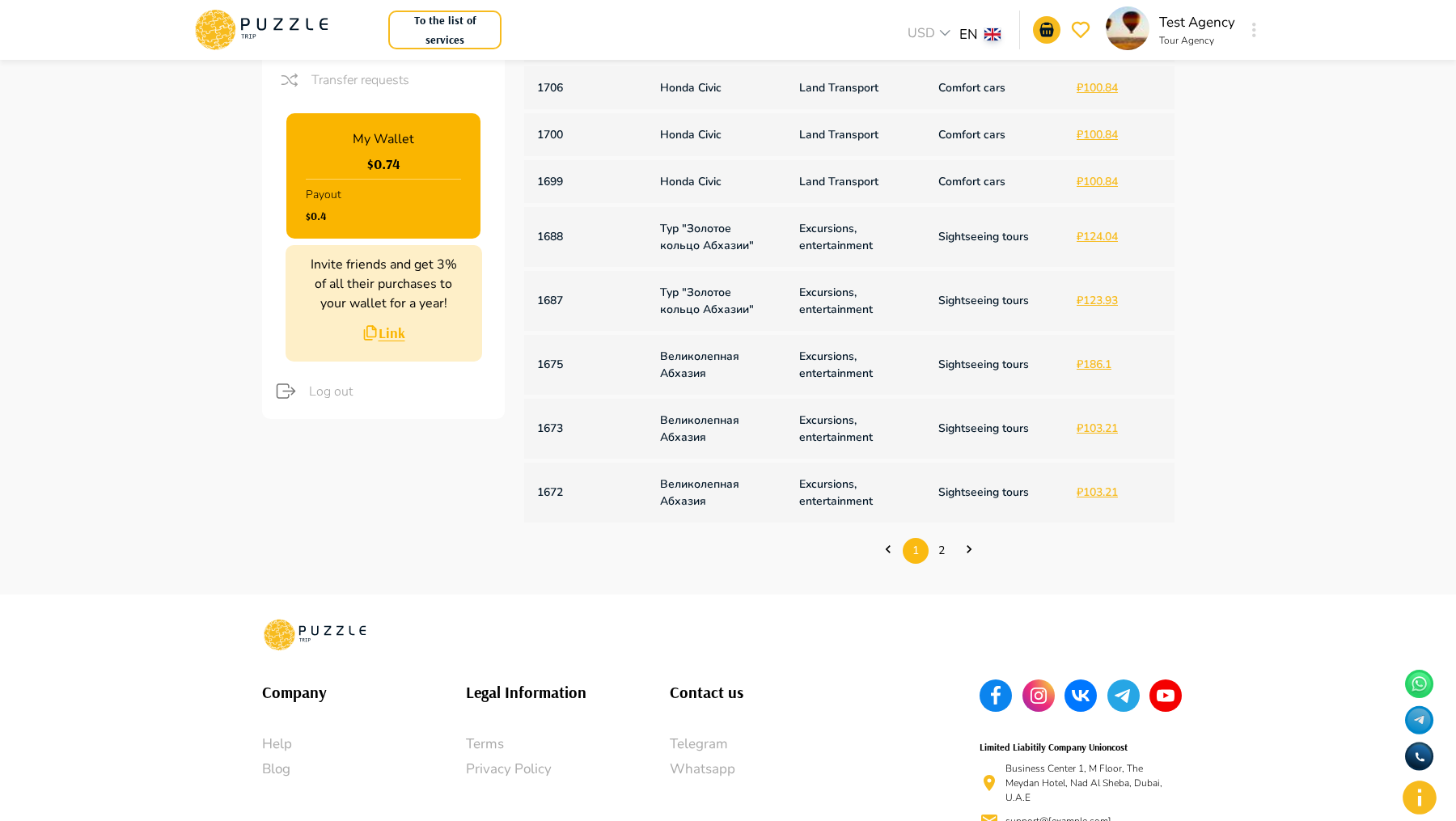 scroll, scrollTop: 548, scrollLeft: 0, axis: vertical 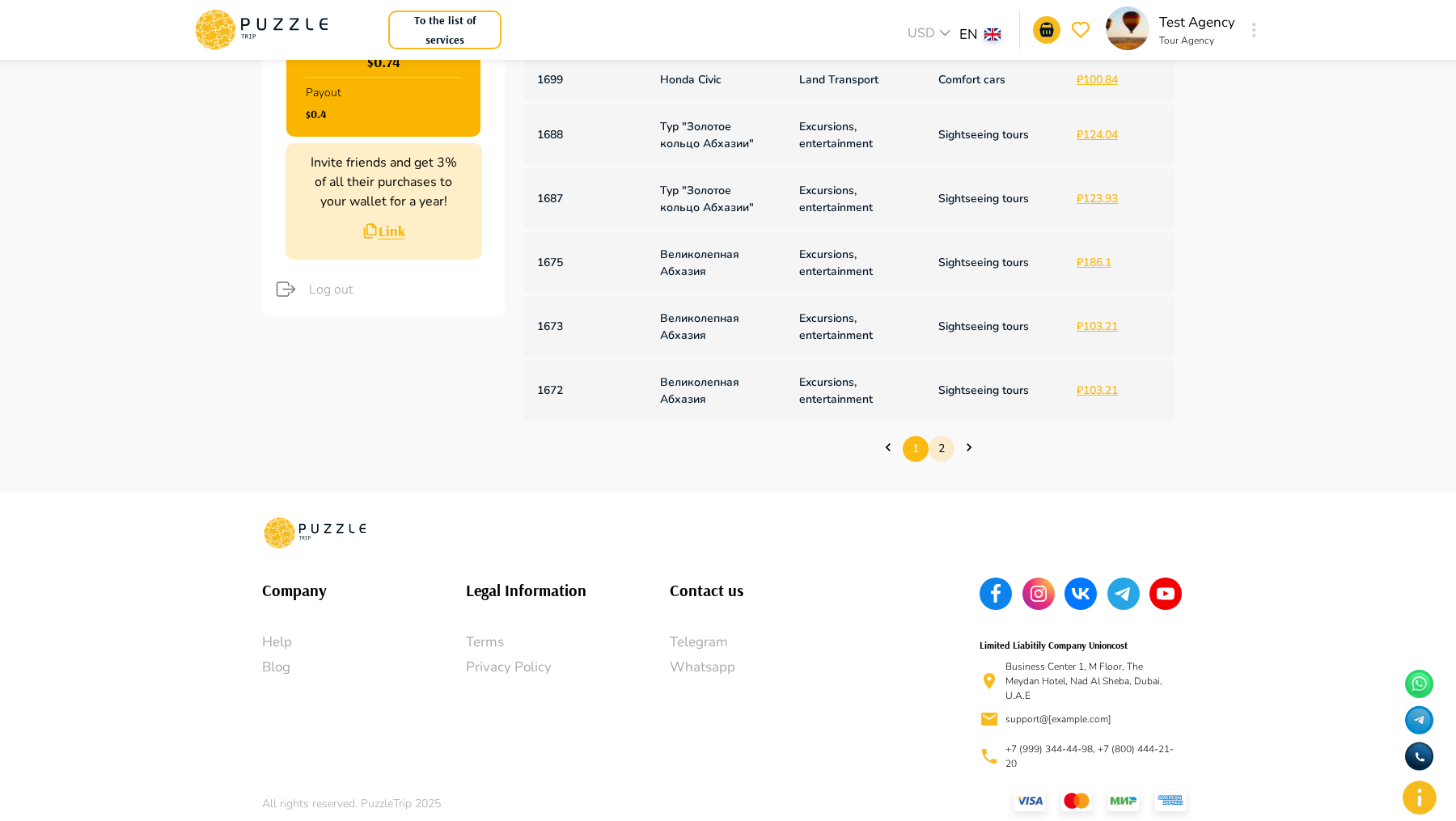 click on "2" at bounding box center (942, 448) 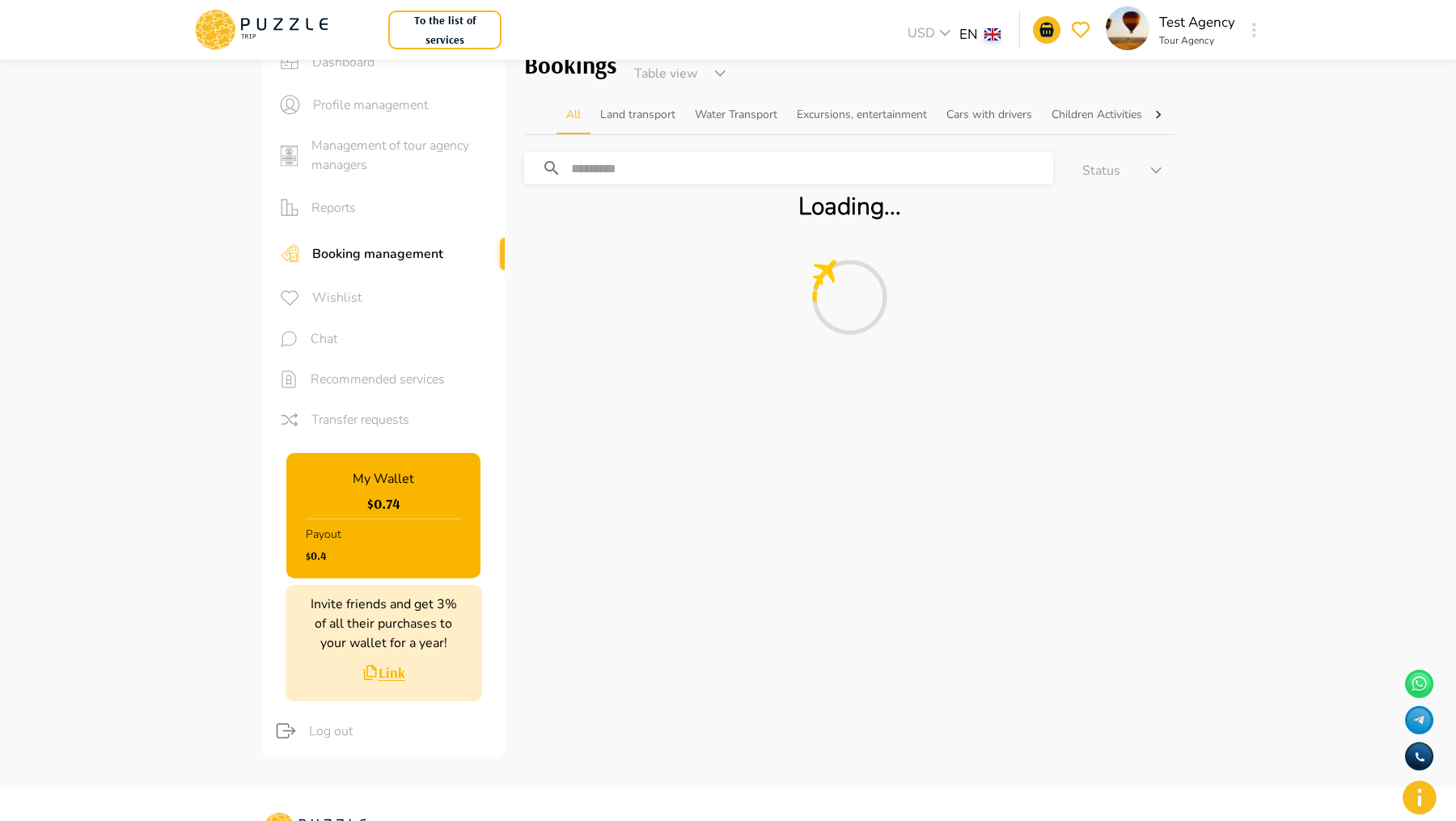 scroll, scrollTop: 0, scrollLeft: 0, axis: both 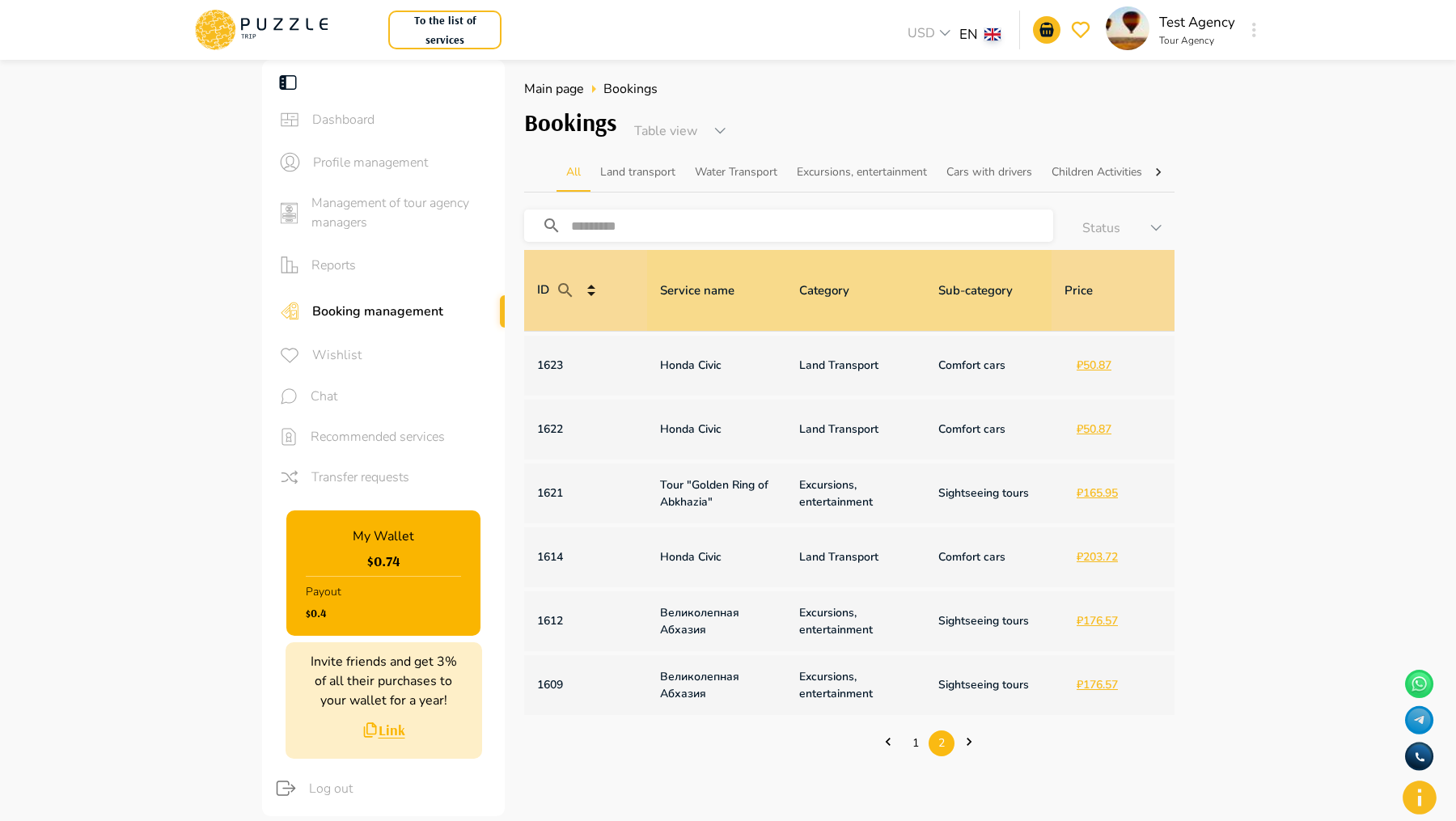 click at bounding box center [812, 226] 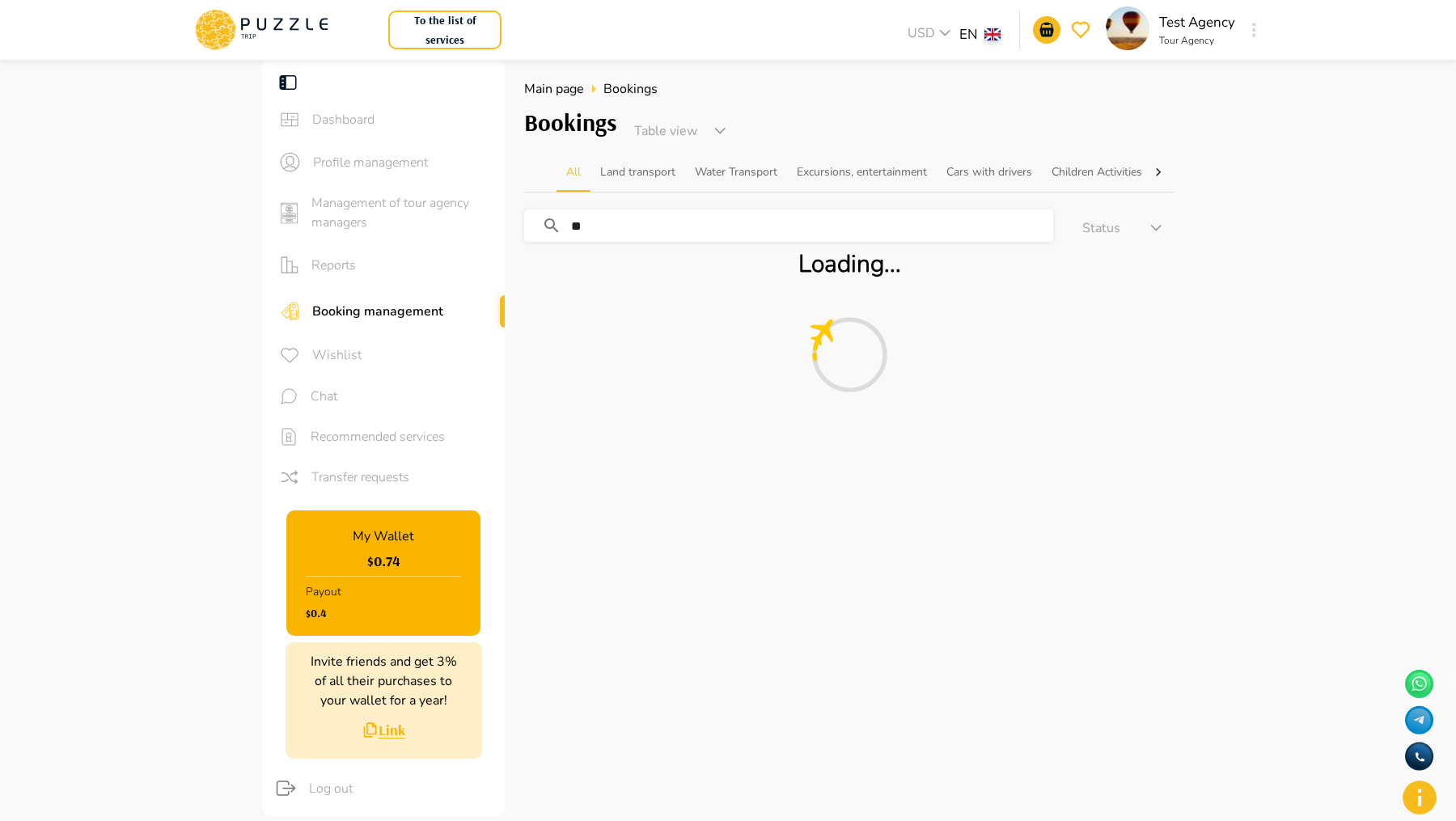 type on "*" 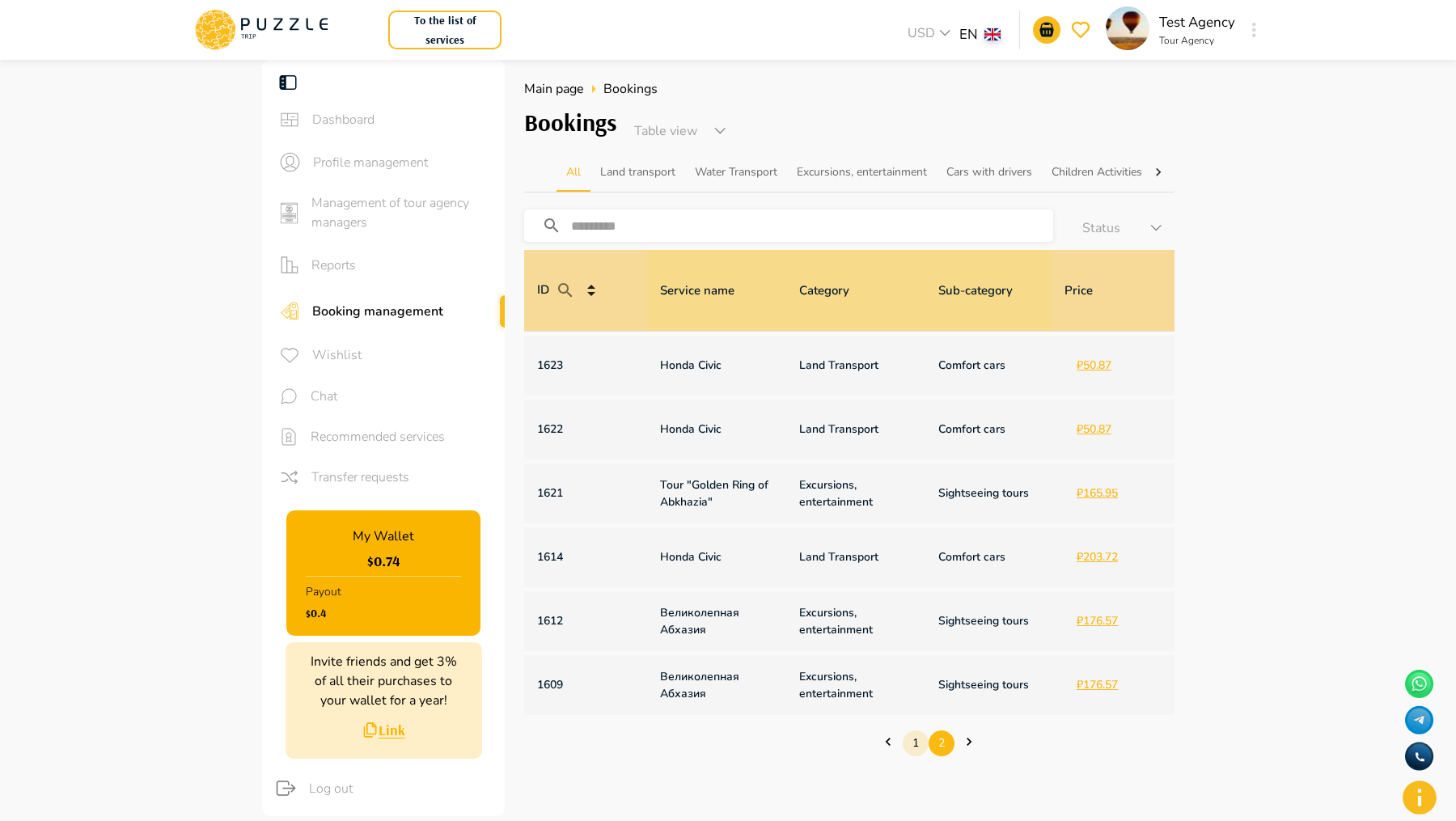 click on "1" at bounding box center [916, 743] 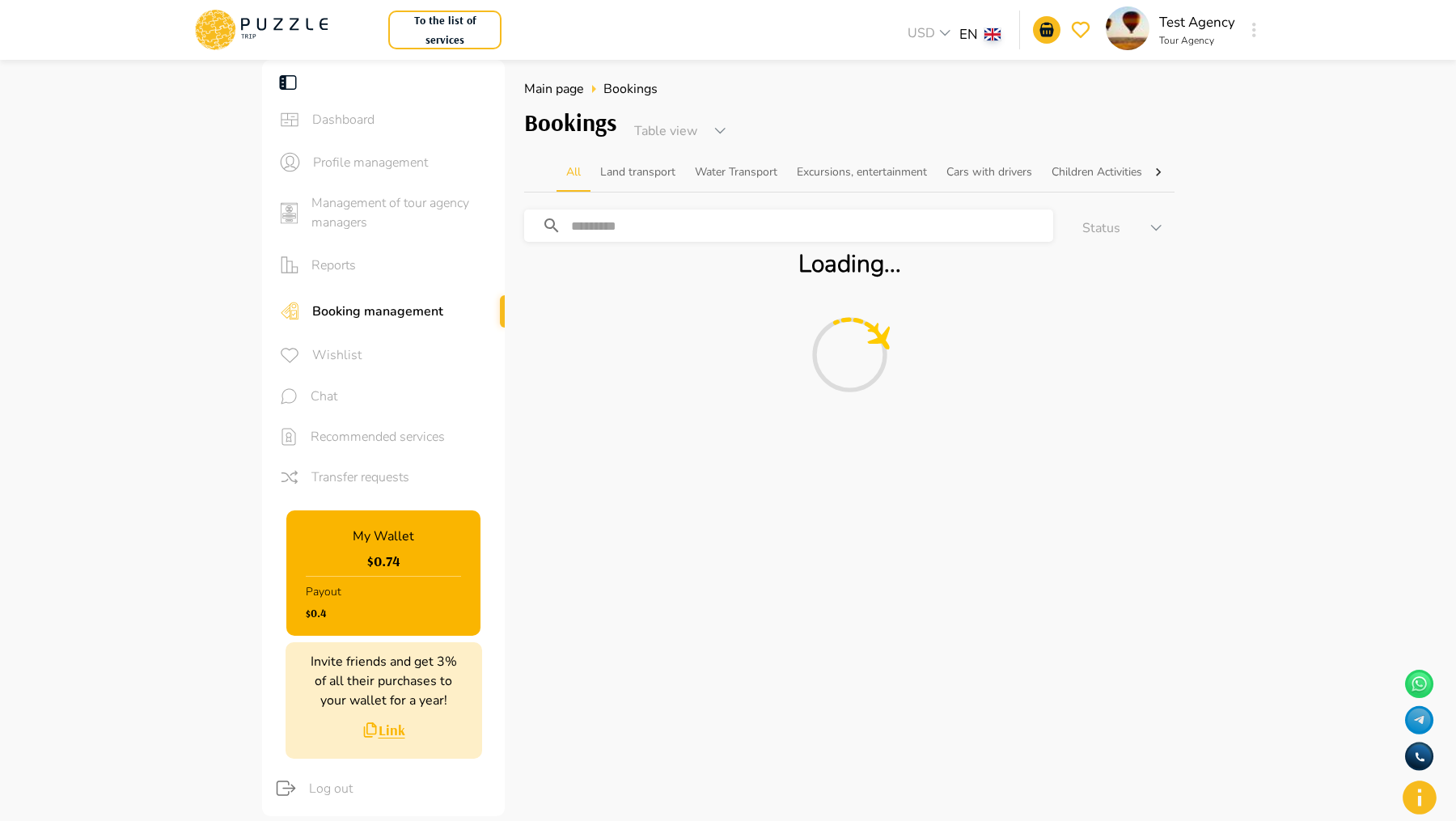 click at bounding box center (812, 226) 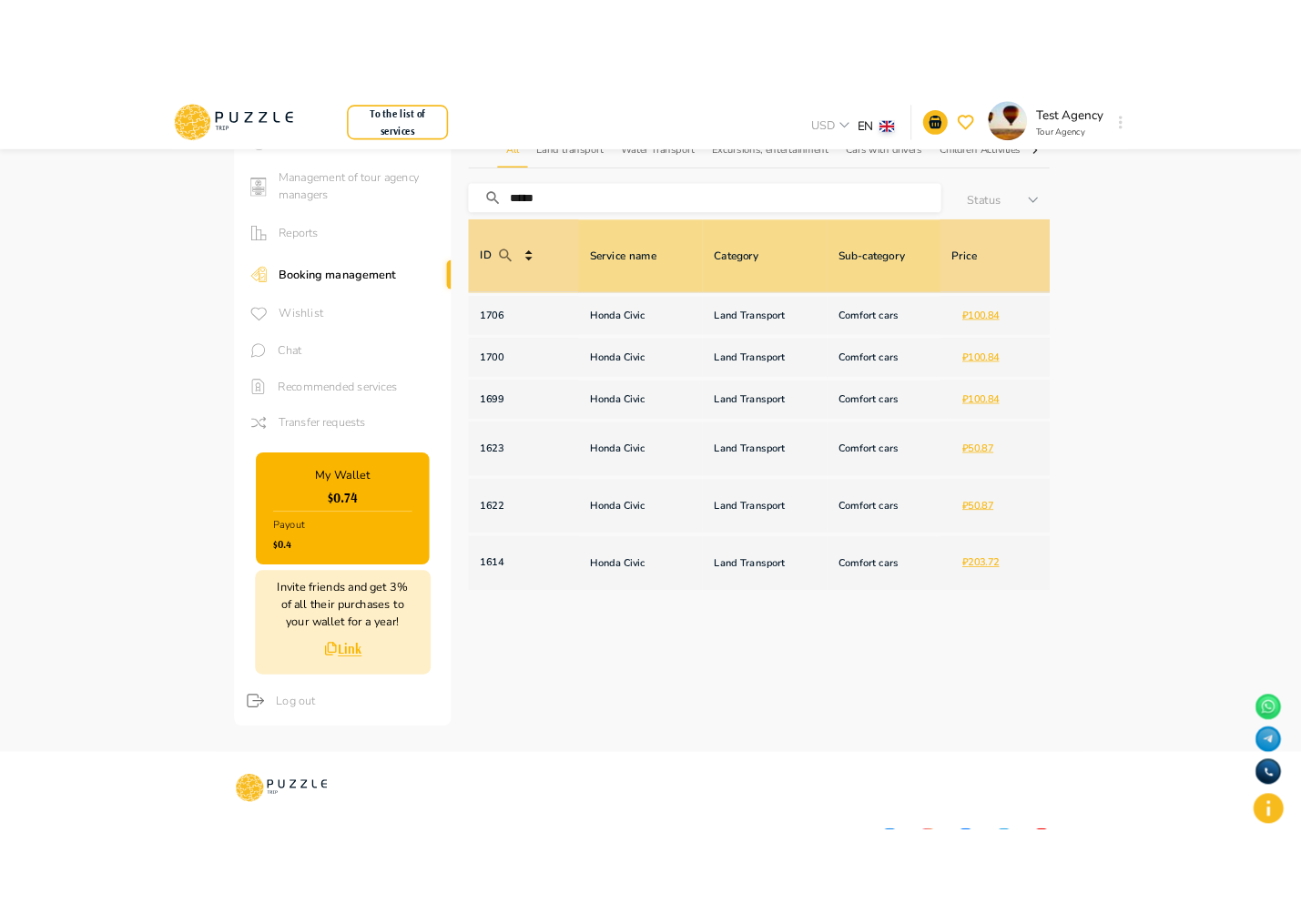 scroll, scrollTop: 0, scrollLeft: 0, axis: both 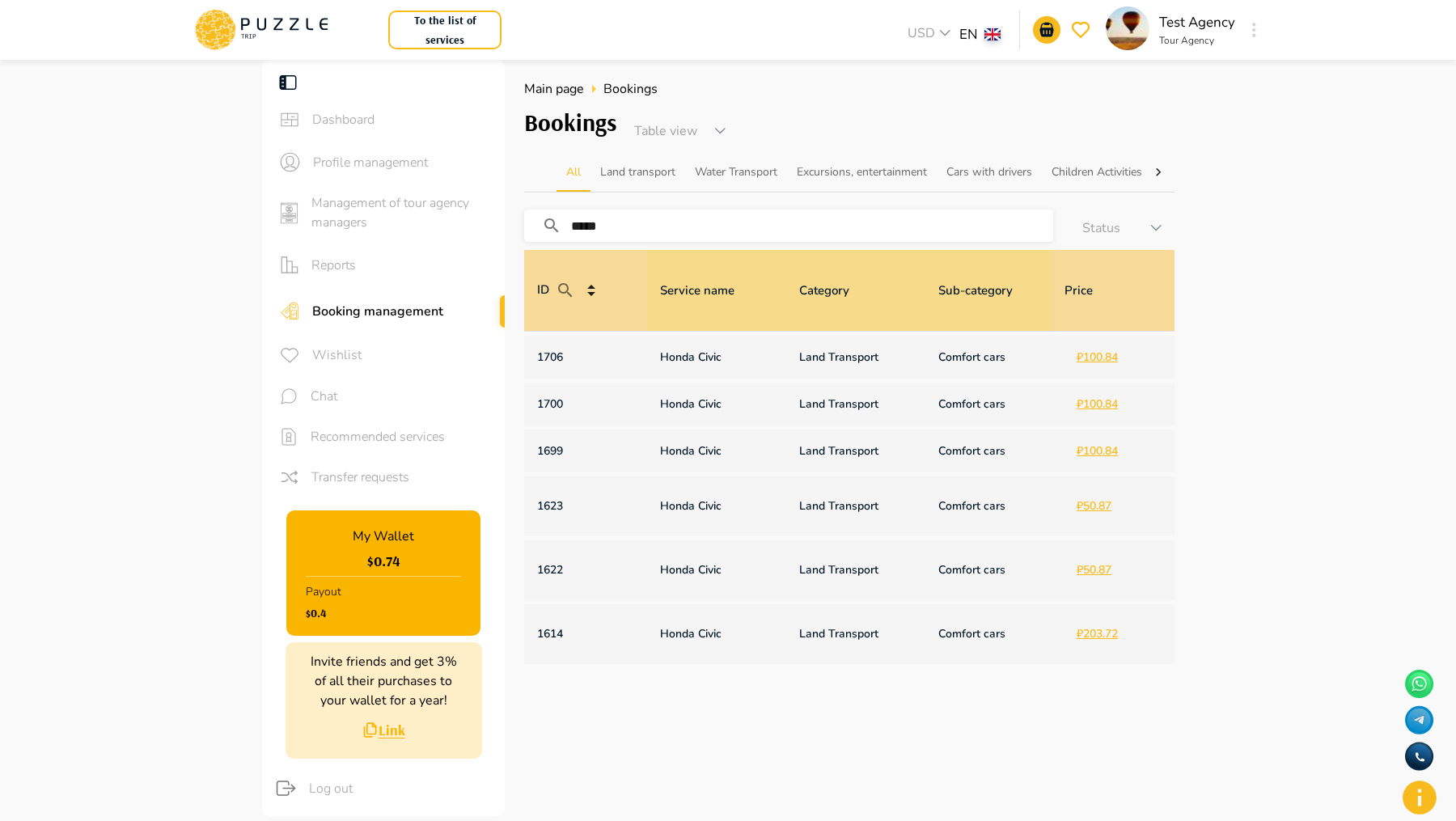 type on "*****" 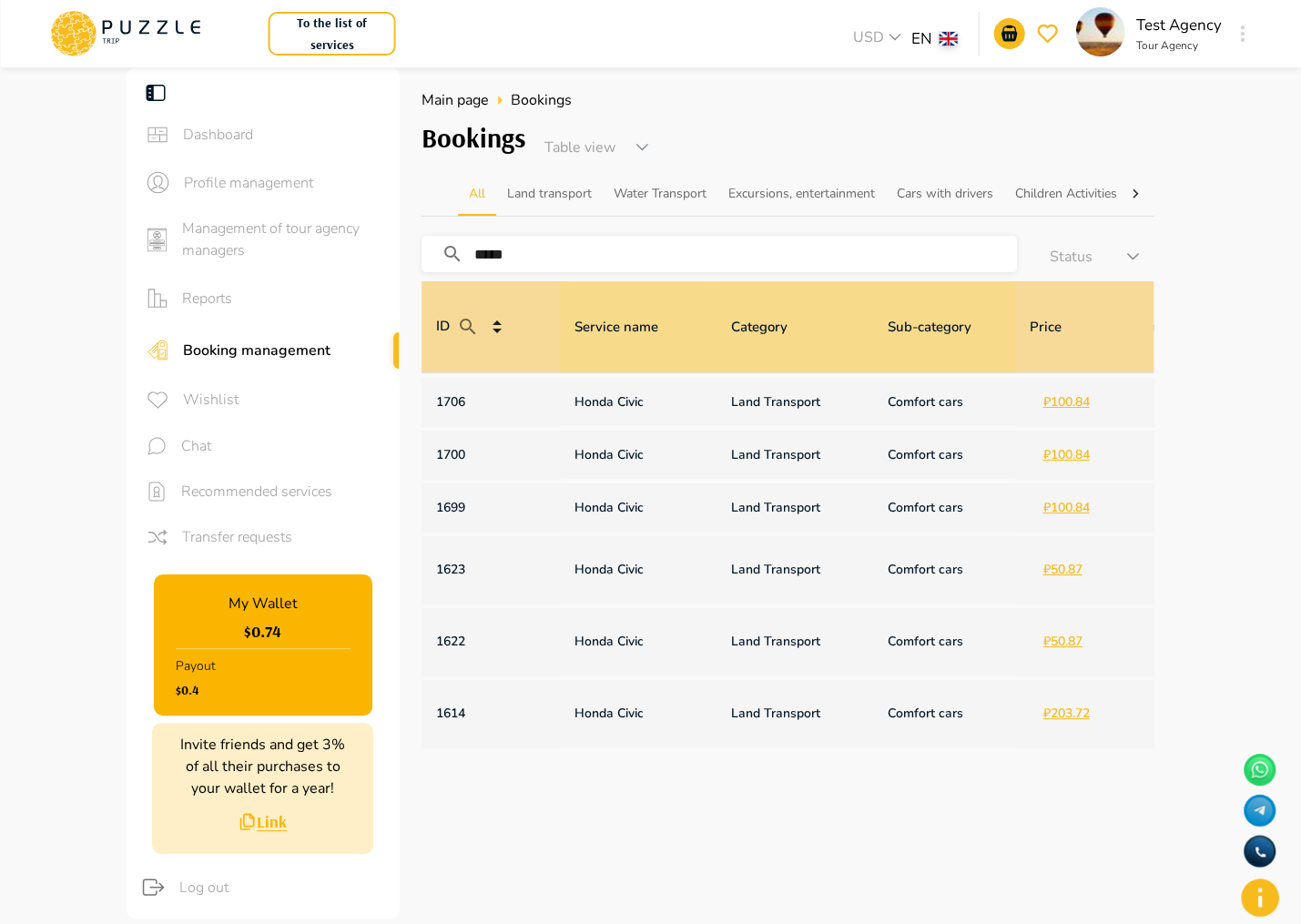click on "*****" at bounding box center (746, 254) 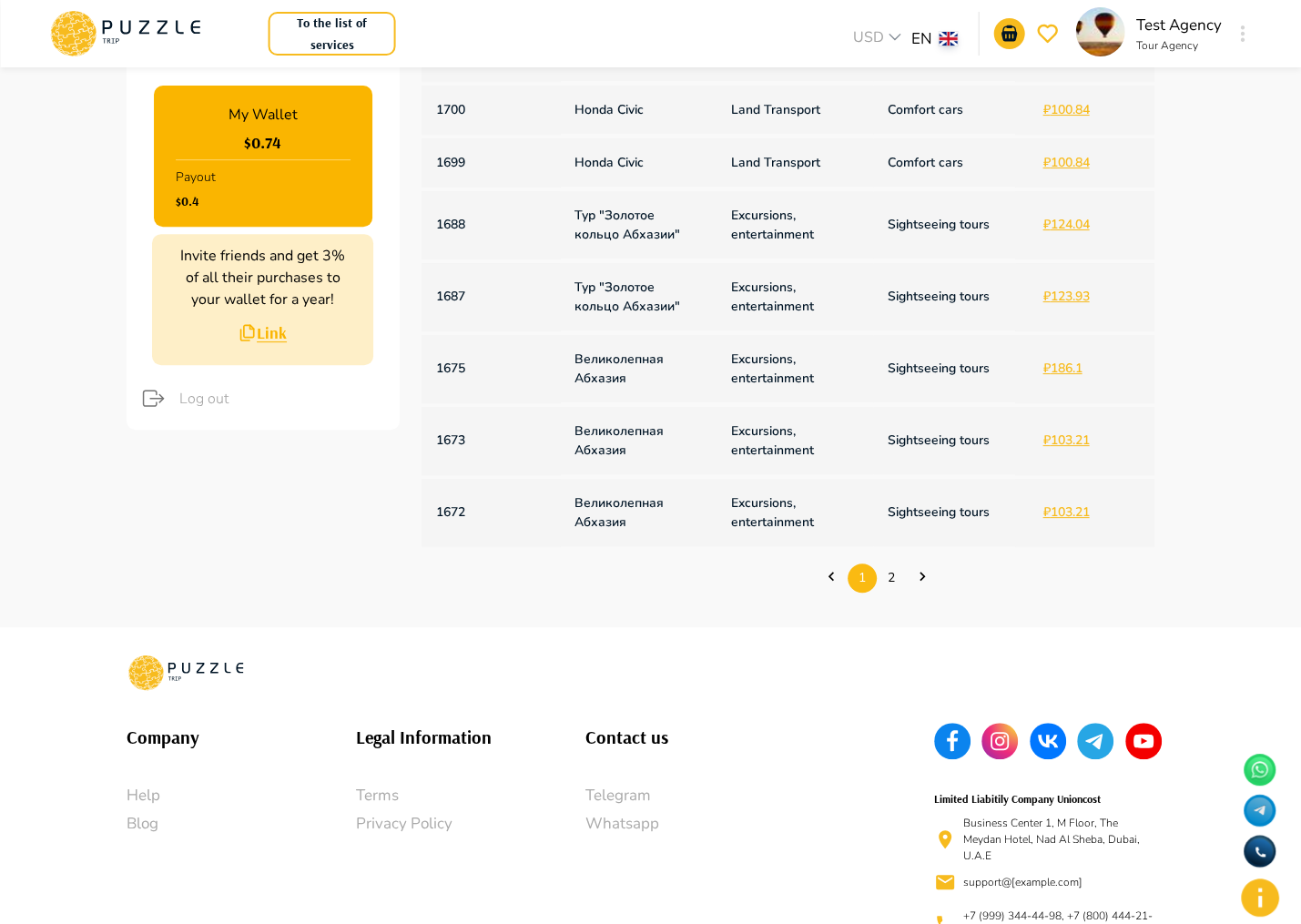 scroll, scrollTop: 617, scrollLeft: 0, axis: vertical 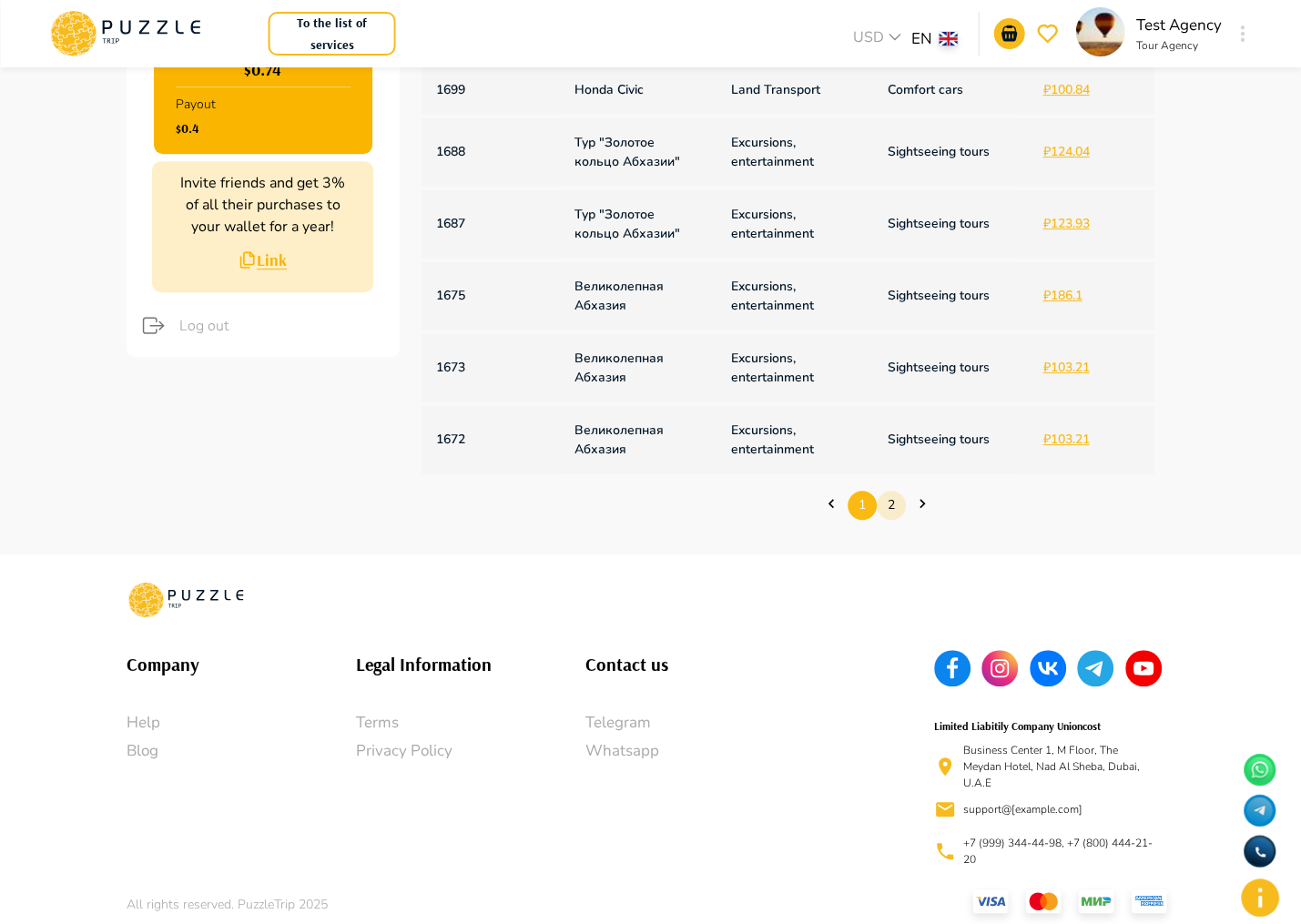 click on "2" at bounding box center [891, 504] 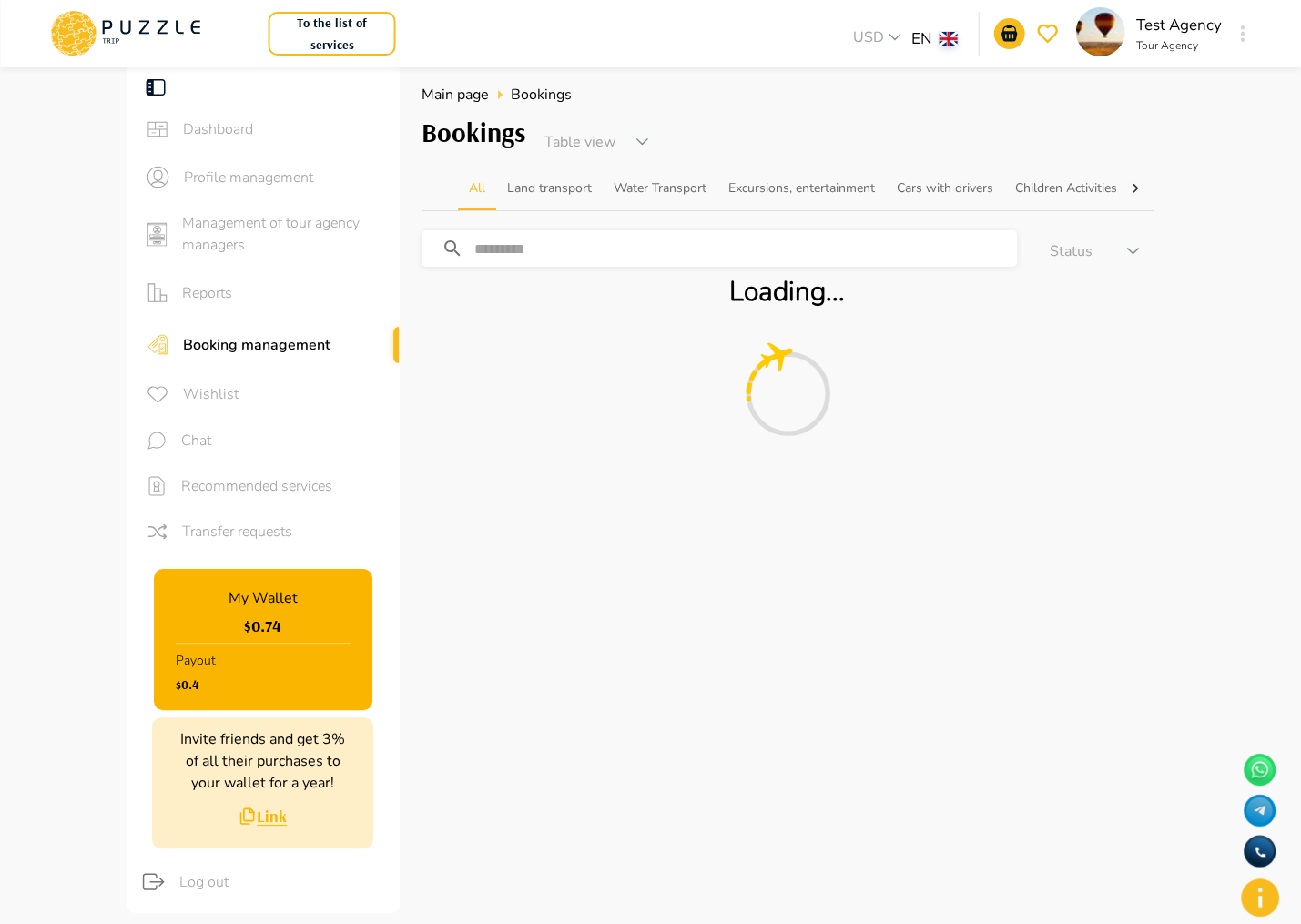 scroll, scrollTop: 0, scrollLeft: 0, axis: both 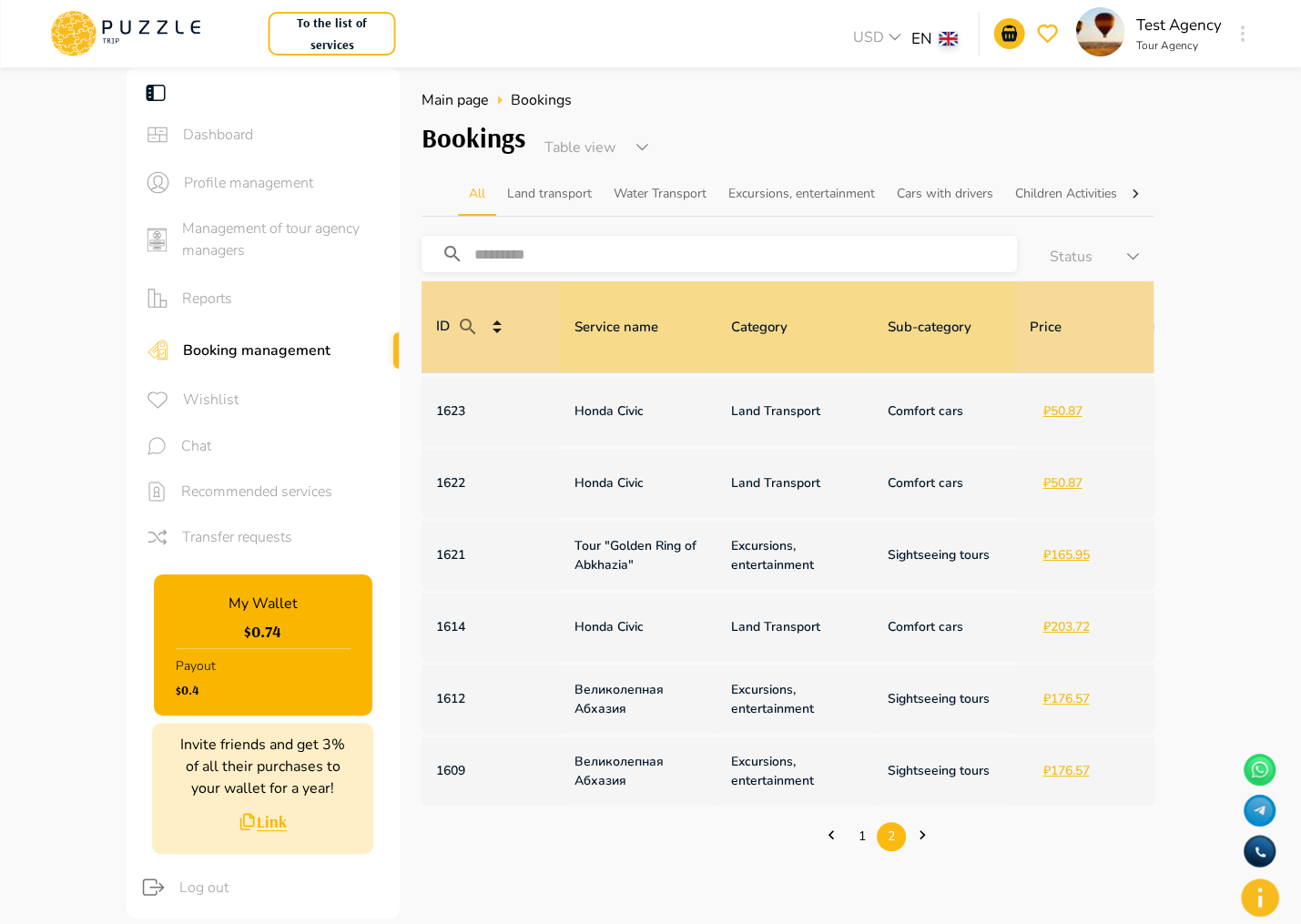 click at bounding box center (746, 254) 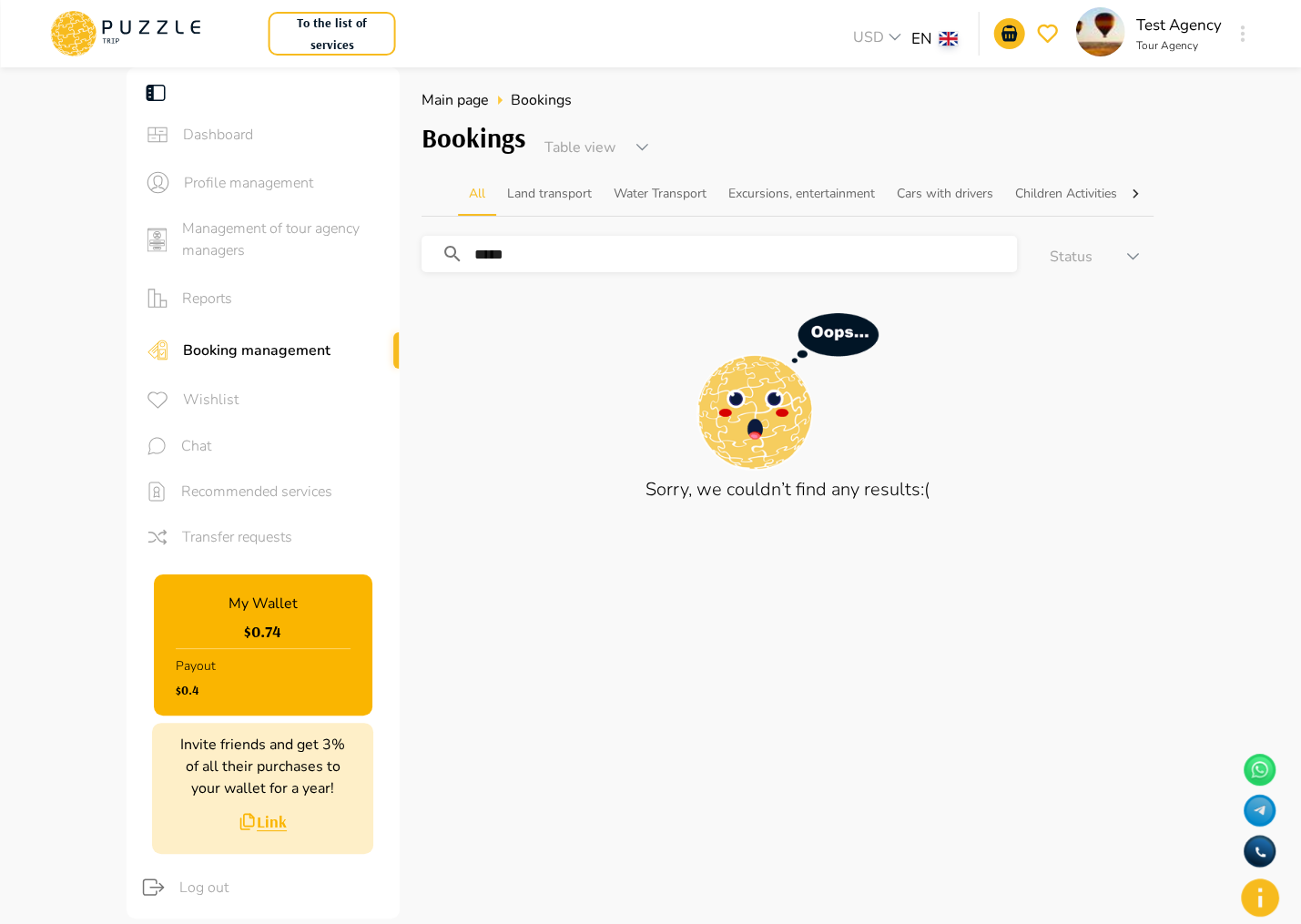type on "*****" 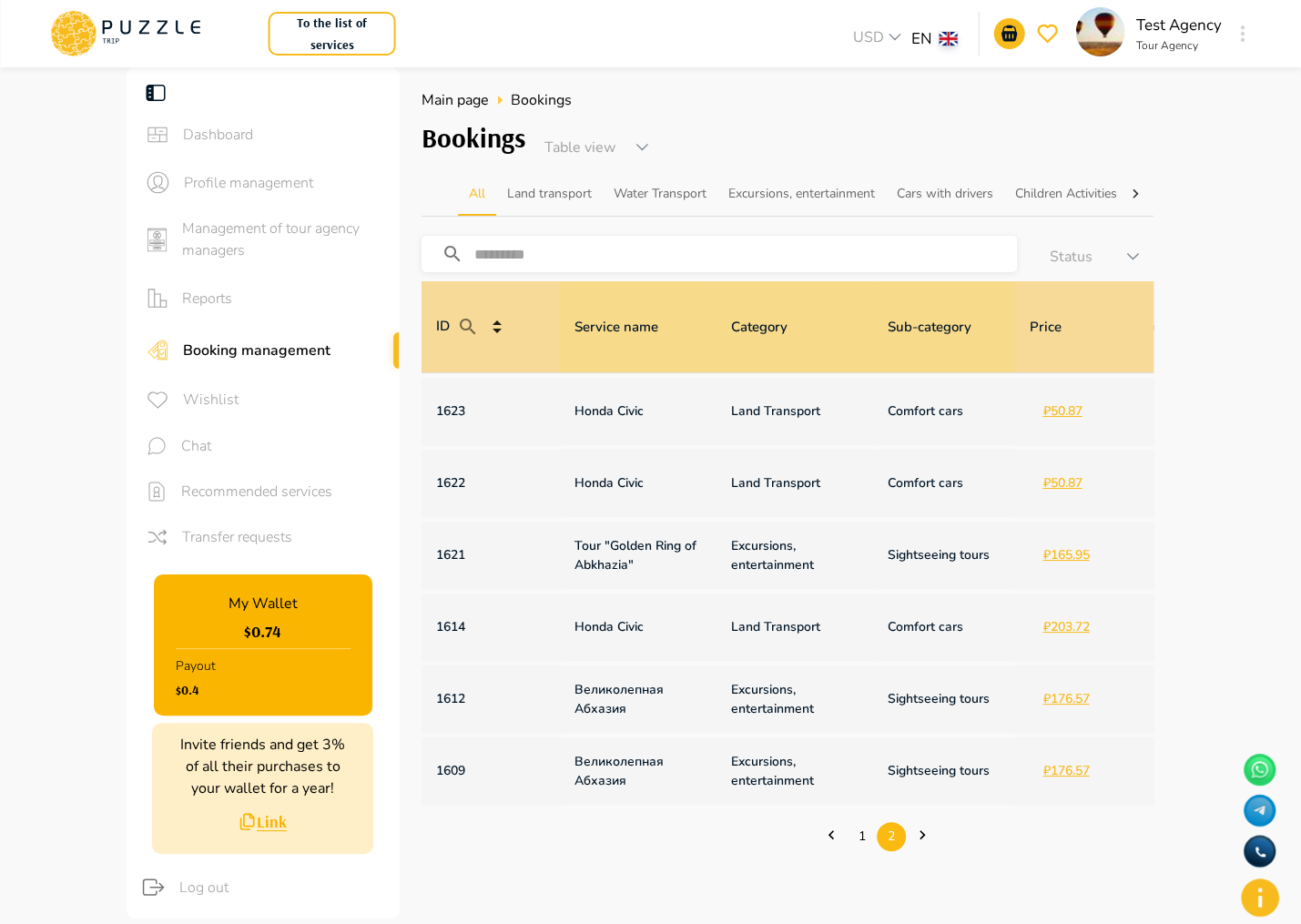 click at bounding box center [746, 254] 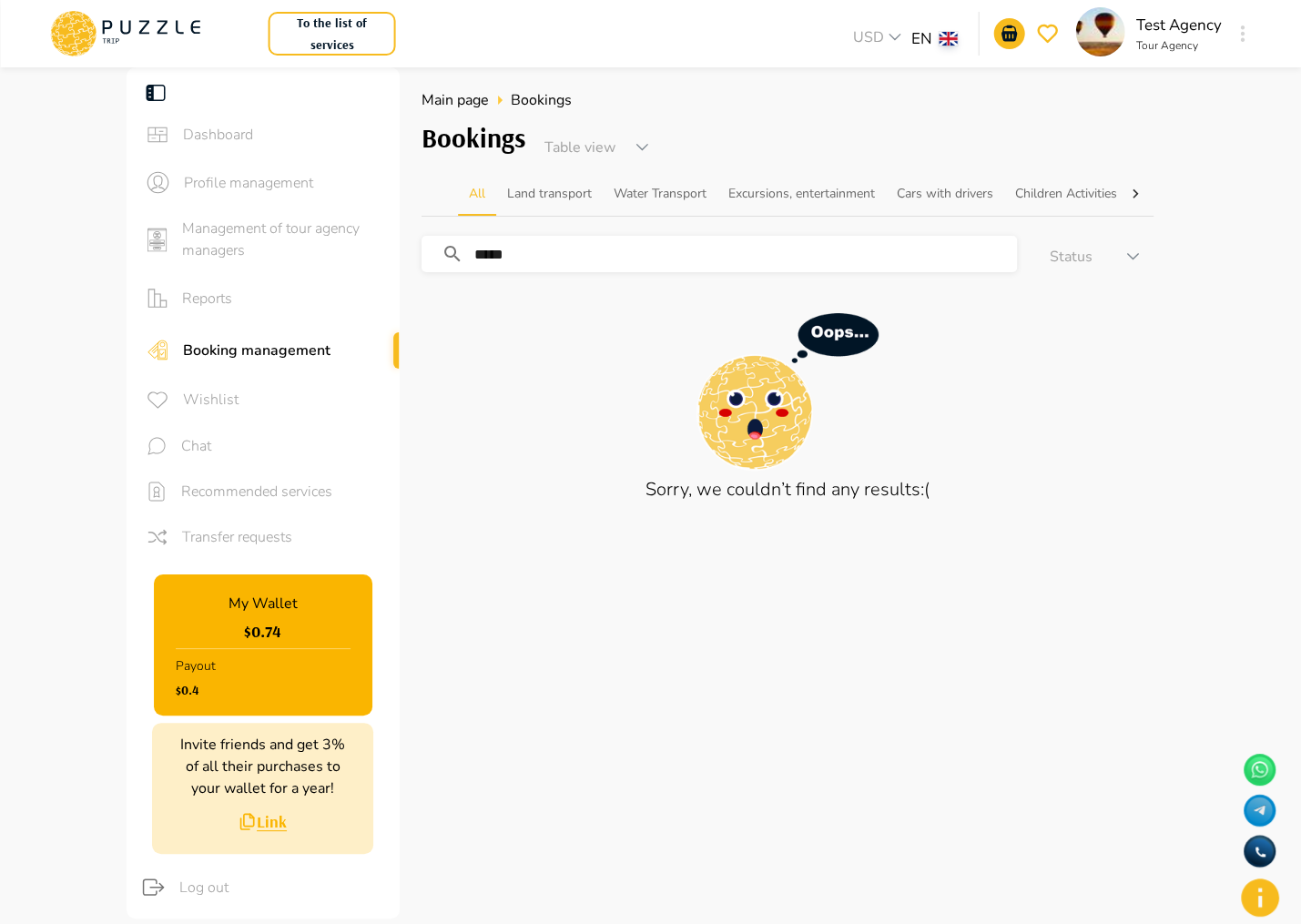 type on "*****" 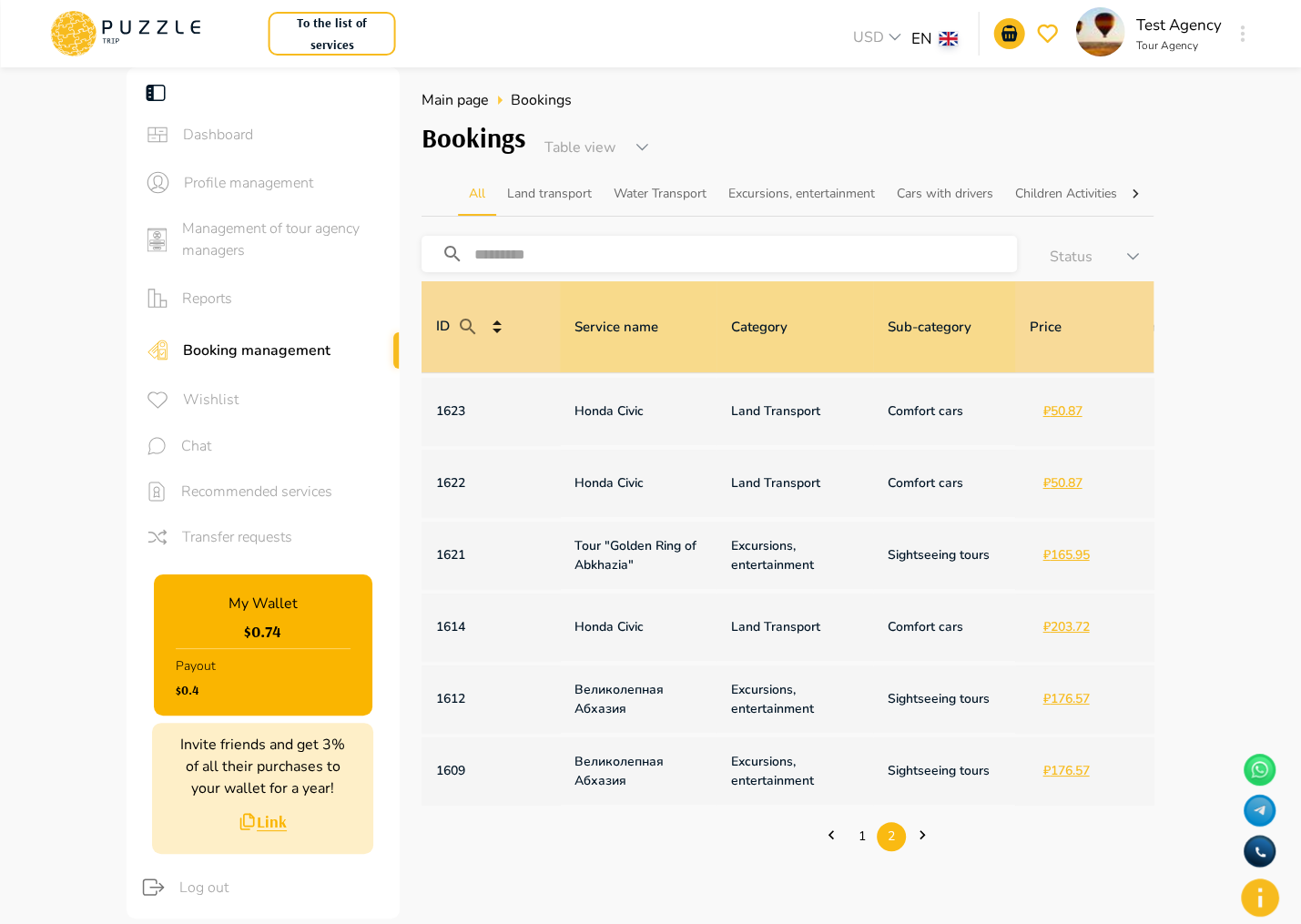 click at bounding box center [746, 254] 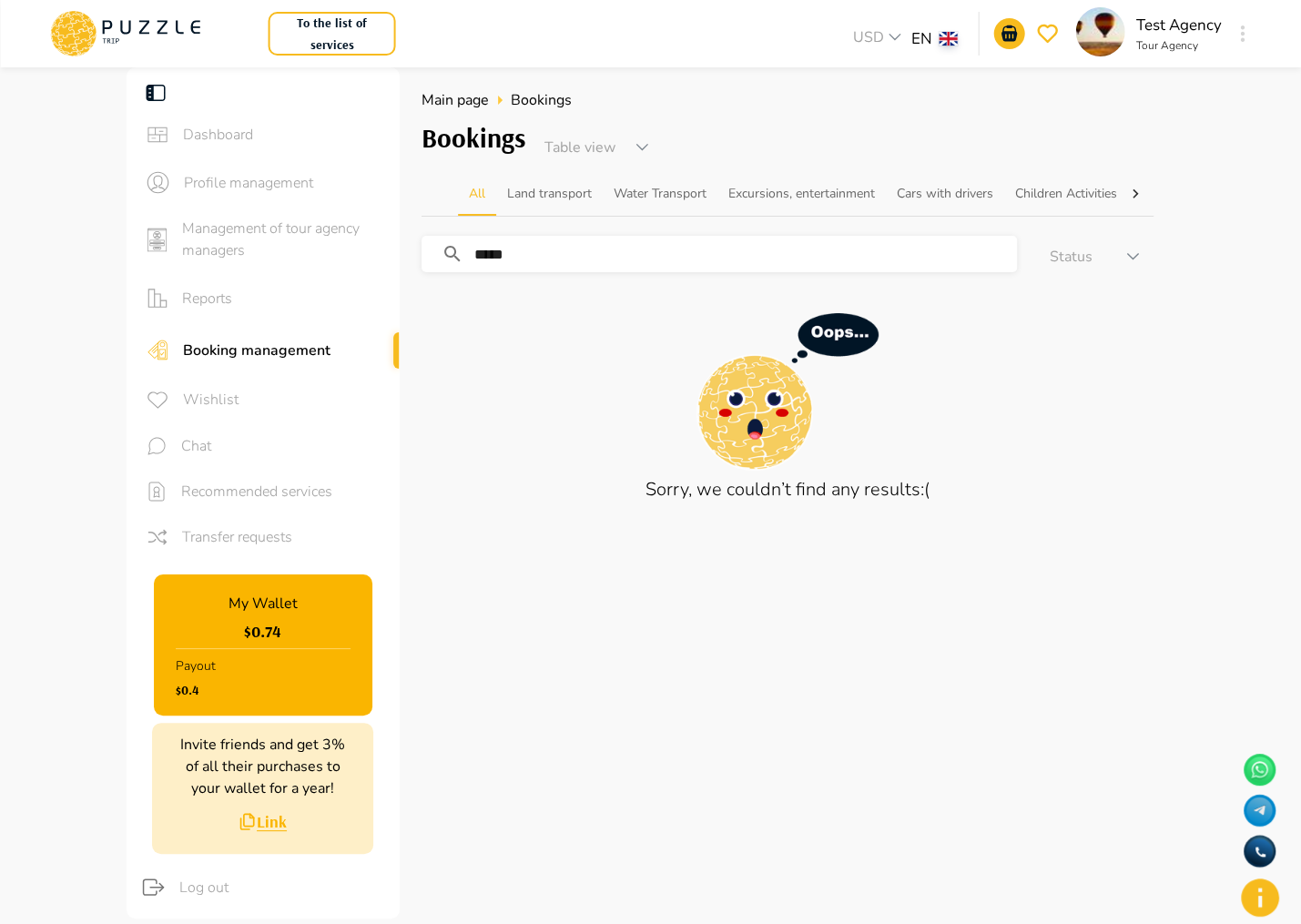 type on "*****" 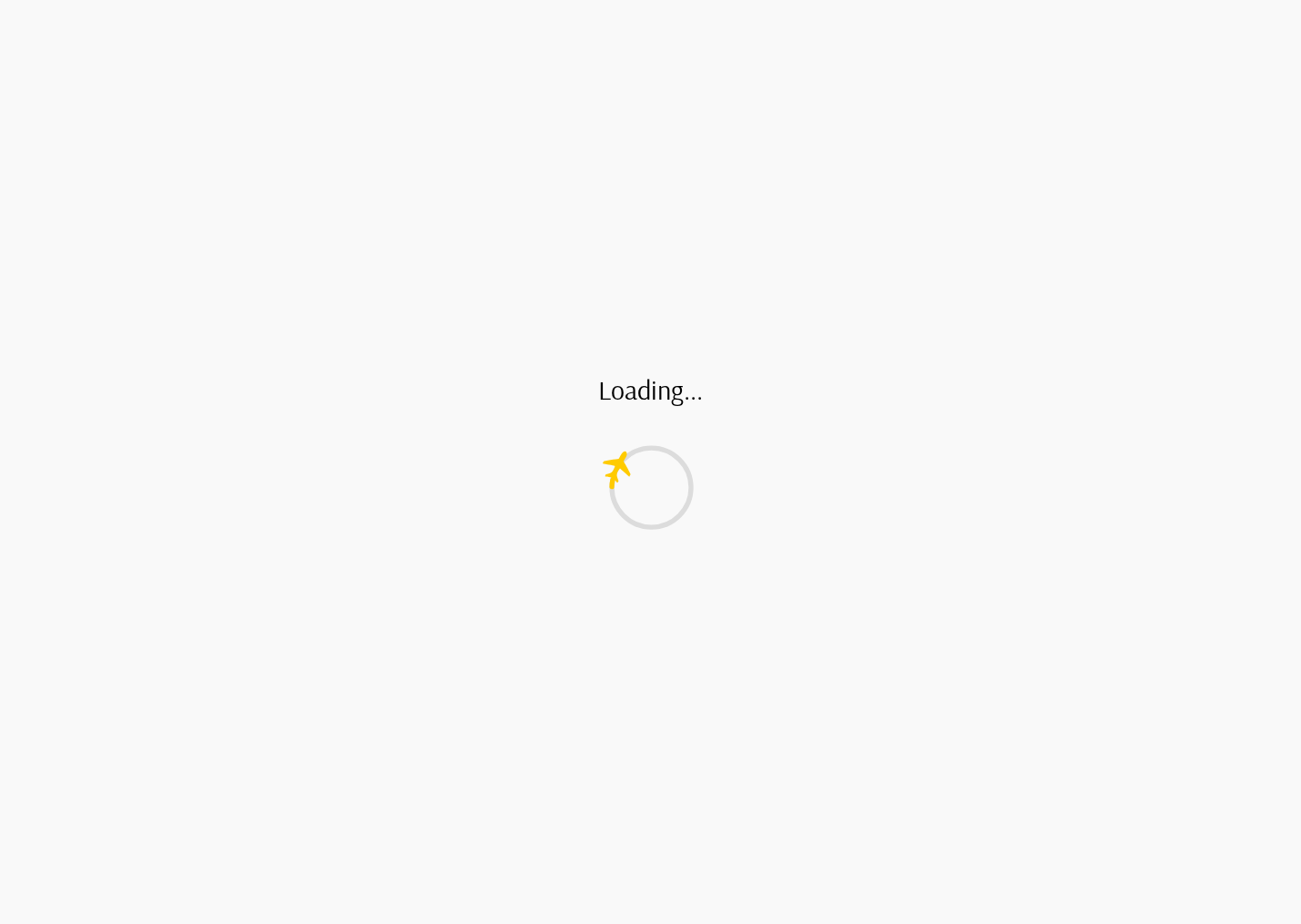 scroll, scrollTop: 0, scrollLeft: 0, axis: both 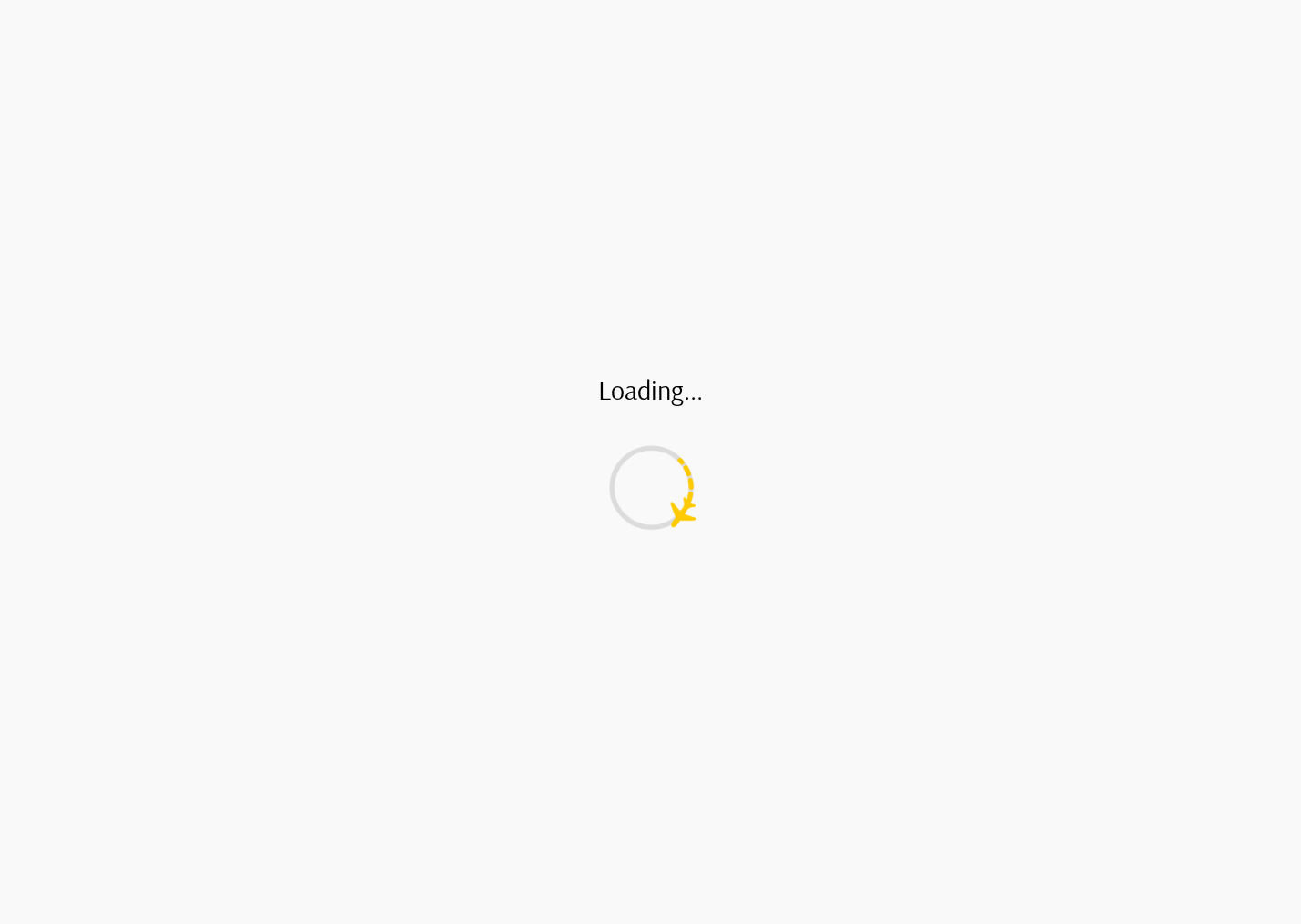 type on "*********" 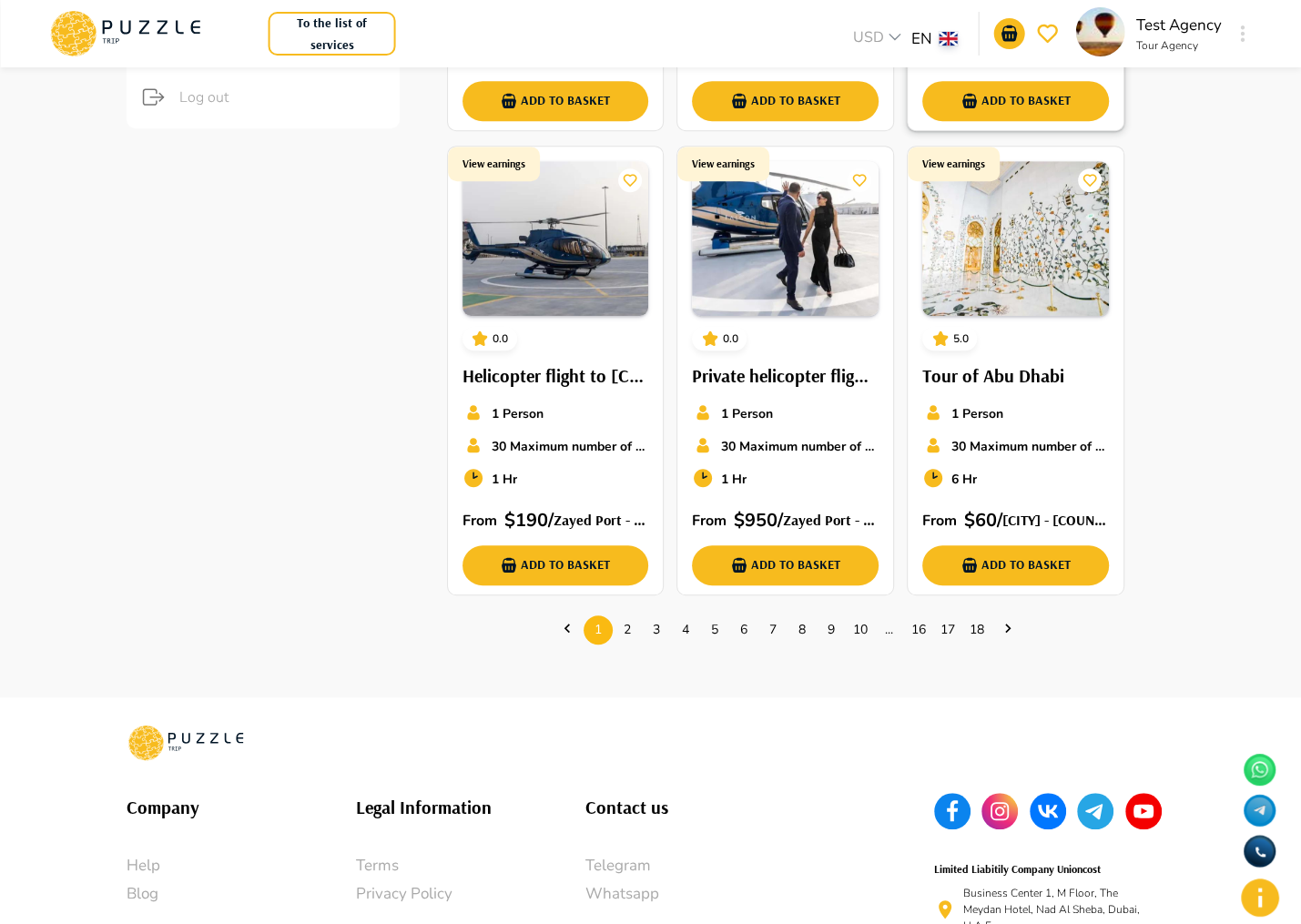 scroll, scrollTop: 794, scrollLeft: 0, axis: vertical 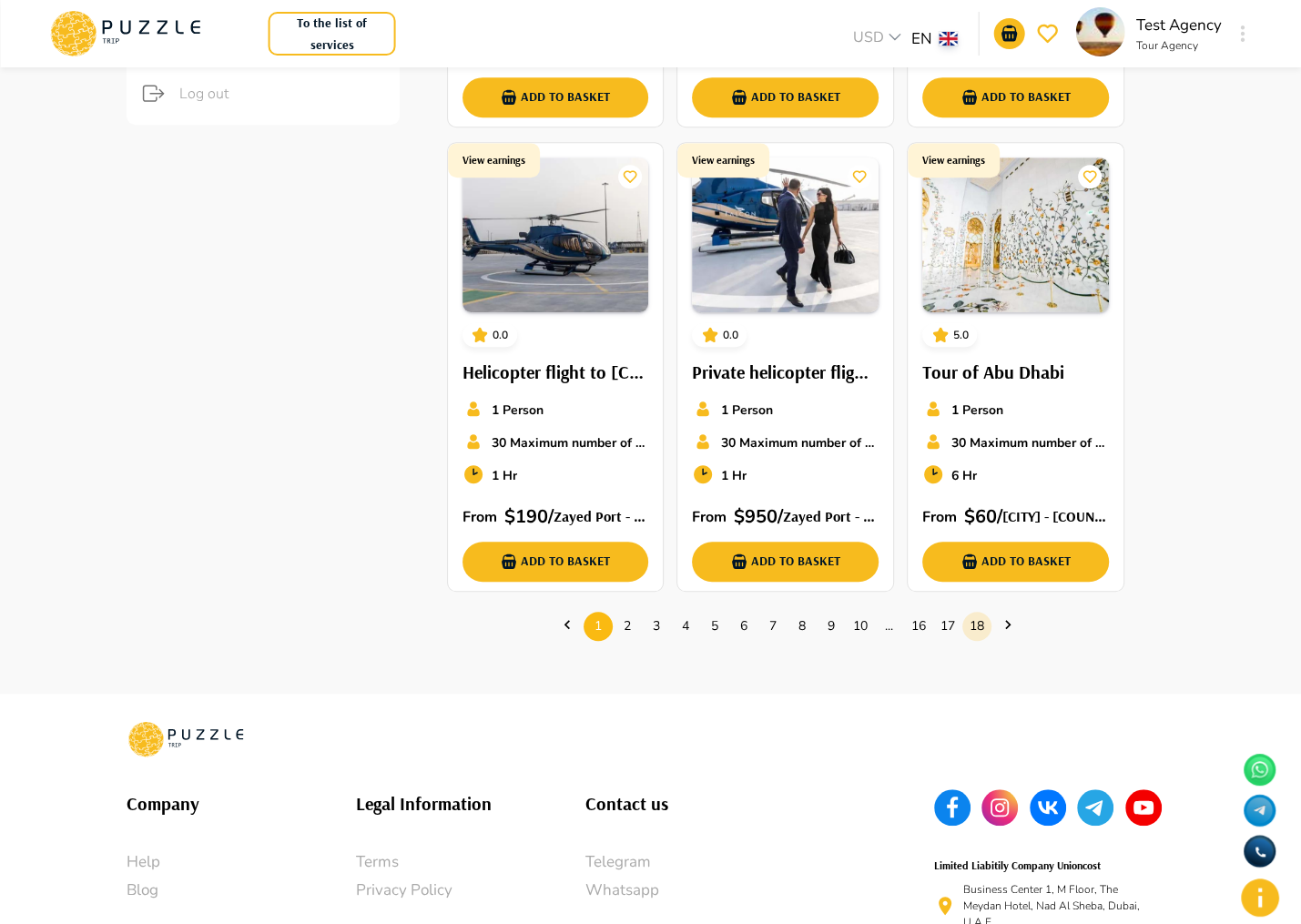 click on "18" at bounding box center [977, 625] 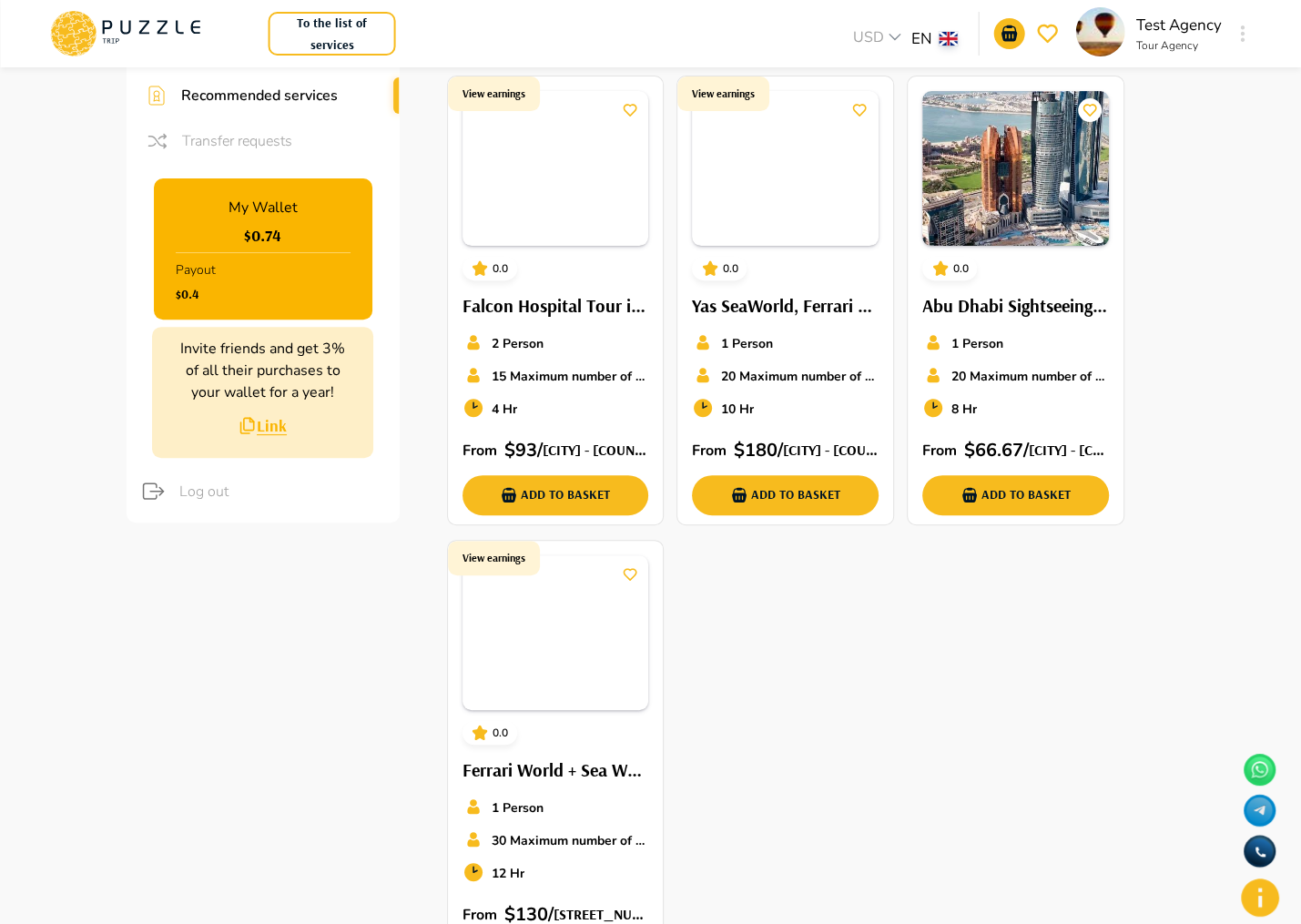 scroll, scrollTop: 794, scrollLeft: 0, axis: vertical 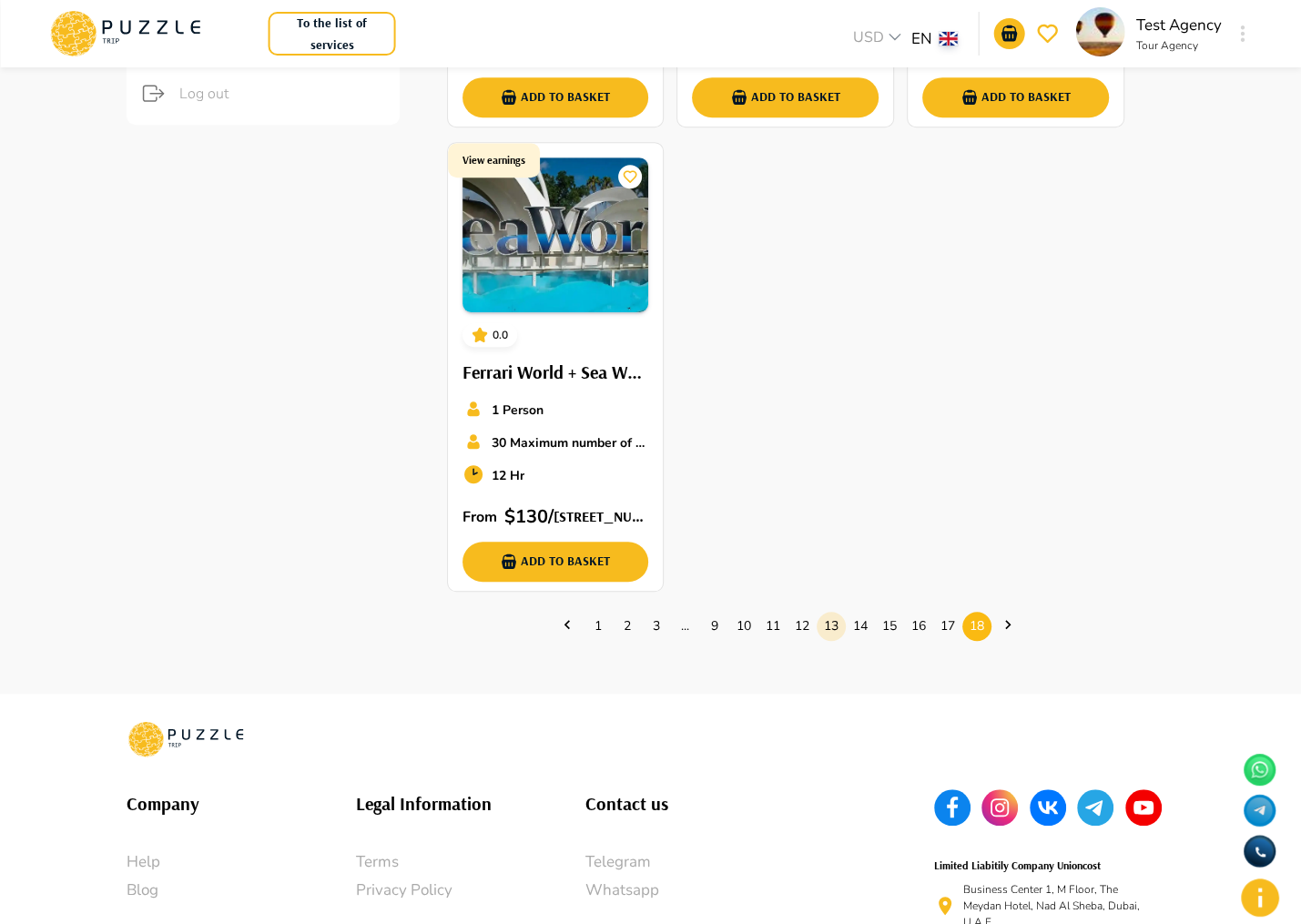 click on "13" at bounding box center (831, 625) 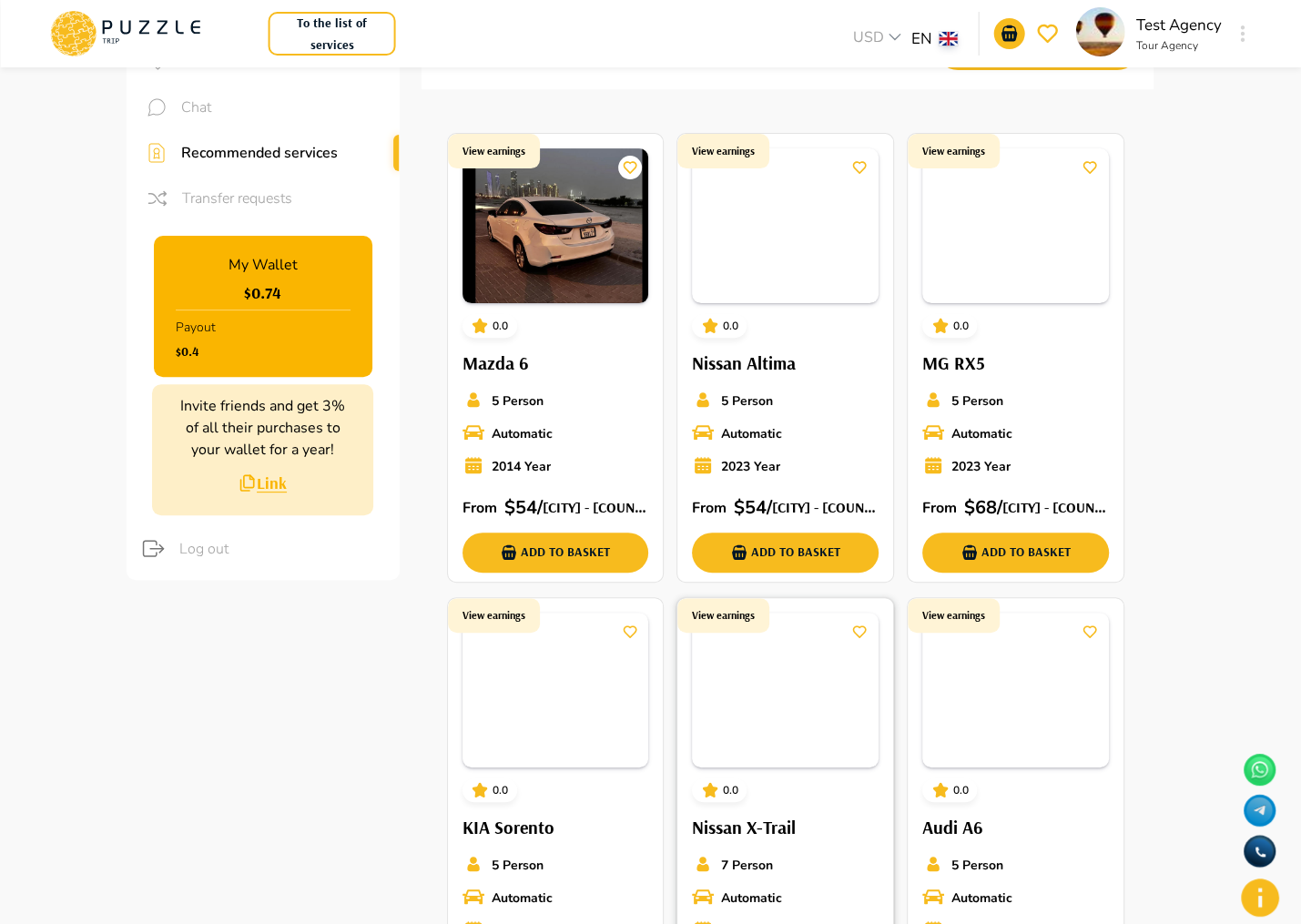 scroll, scrollTop: 0, scrollLeft: 0, axis: both 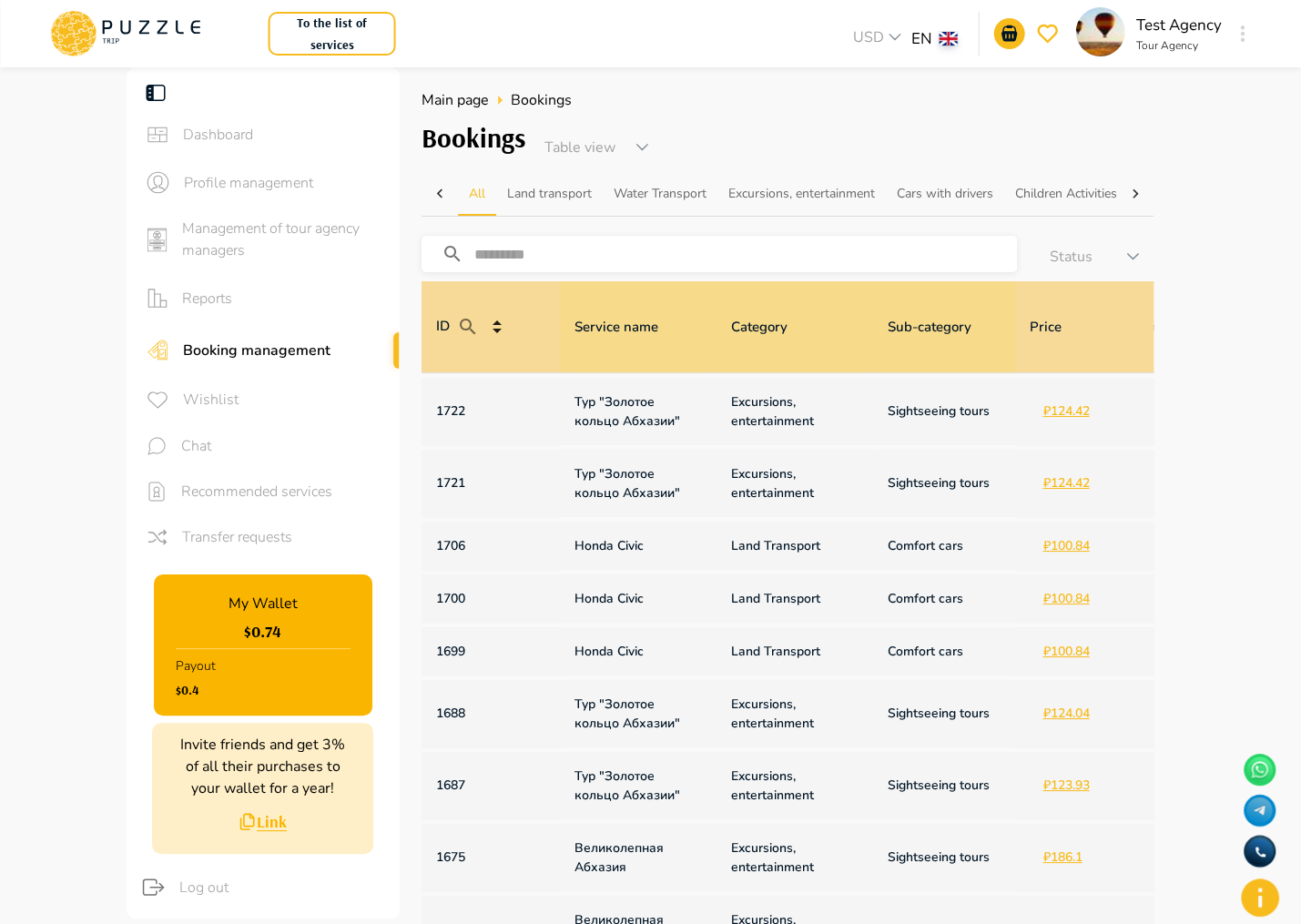 click at bounding box center [746, 254] 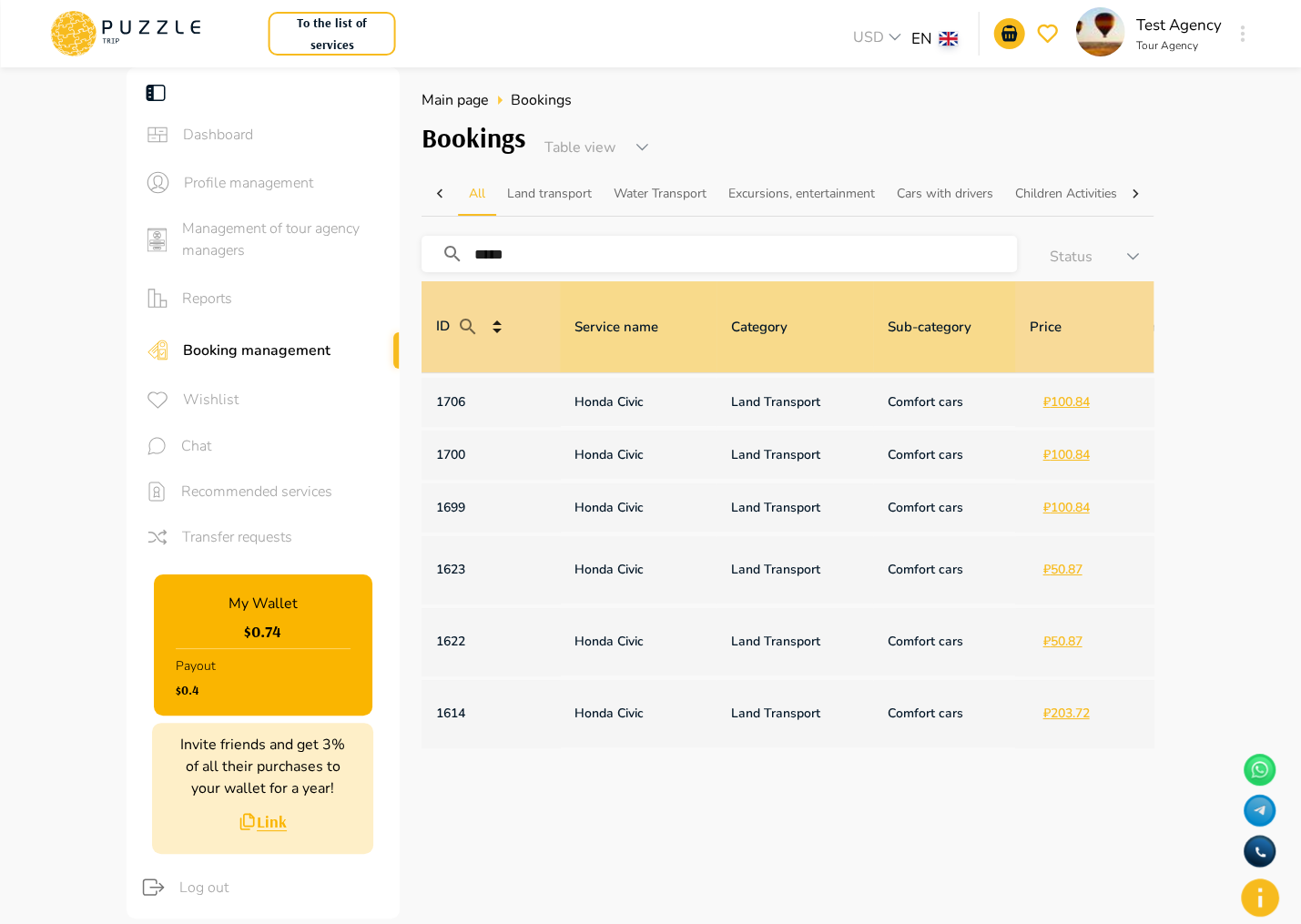 scroll, scrollTop: 37, scrollLeft: 0, axis: vertical 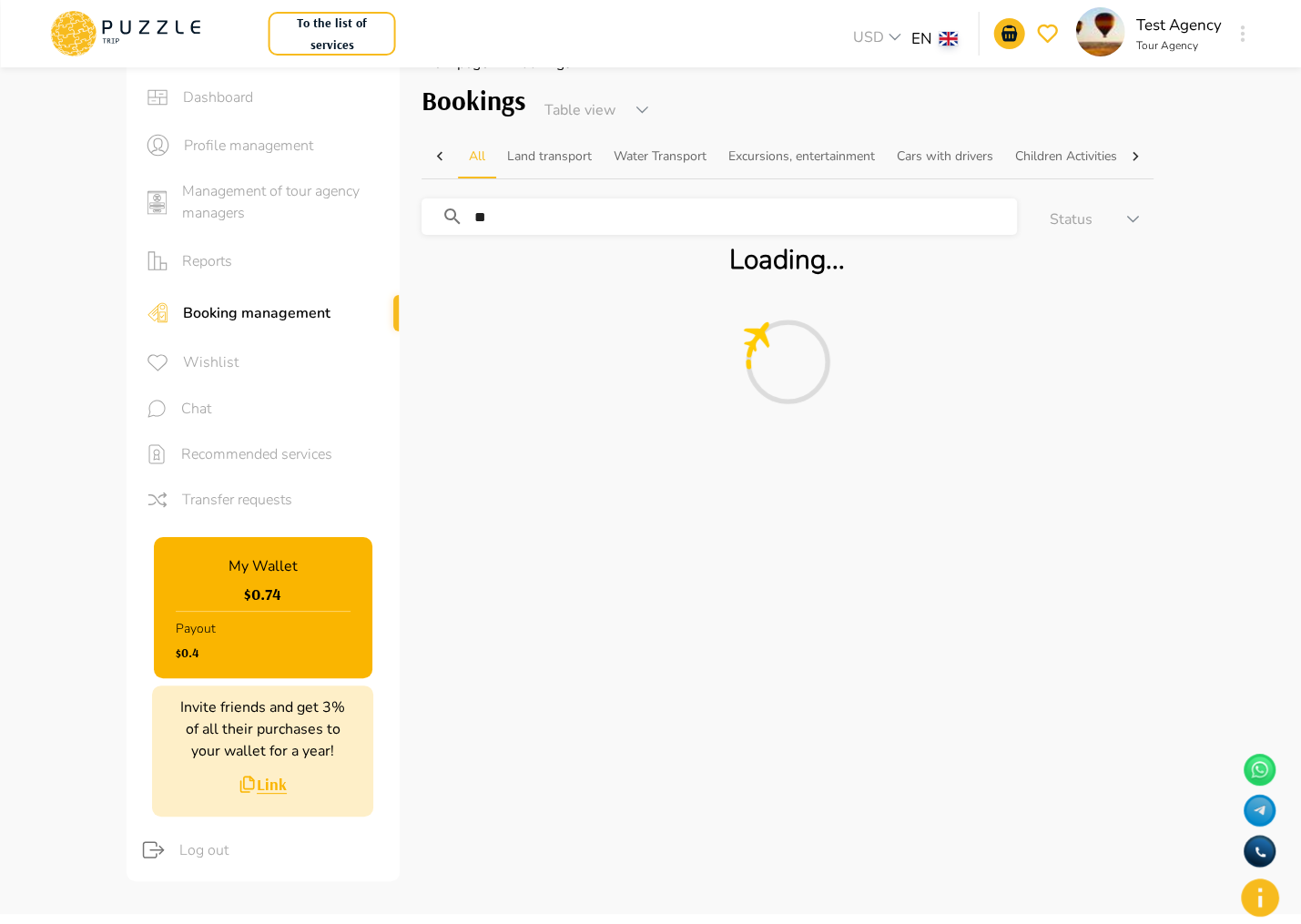 type on "*" 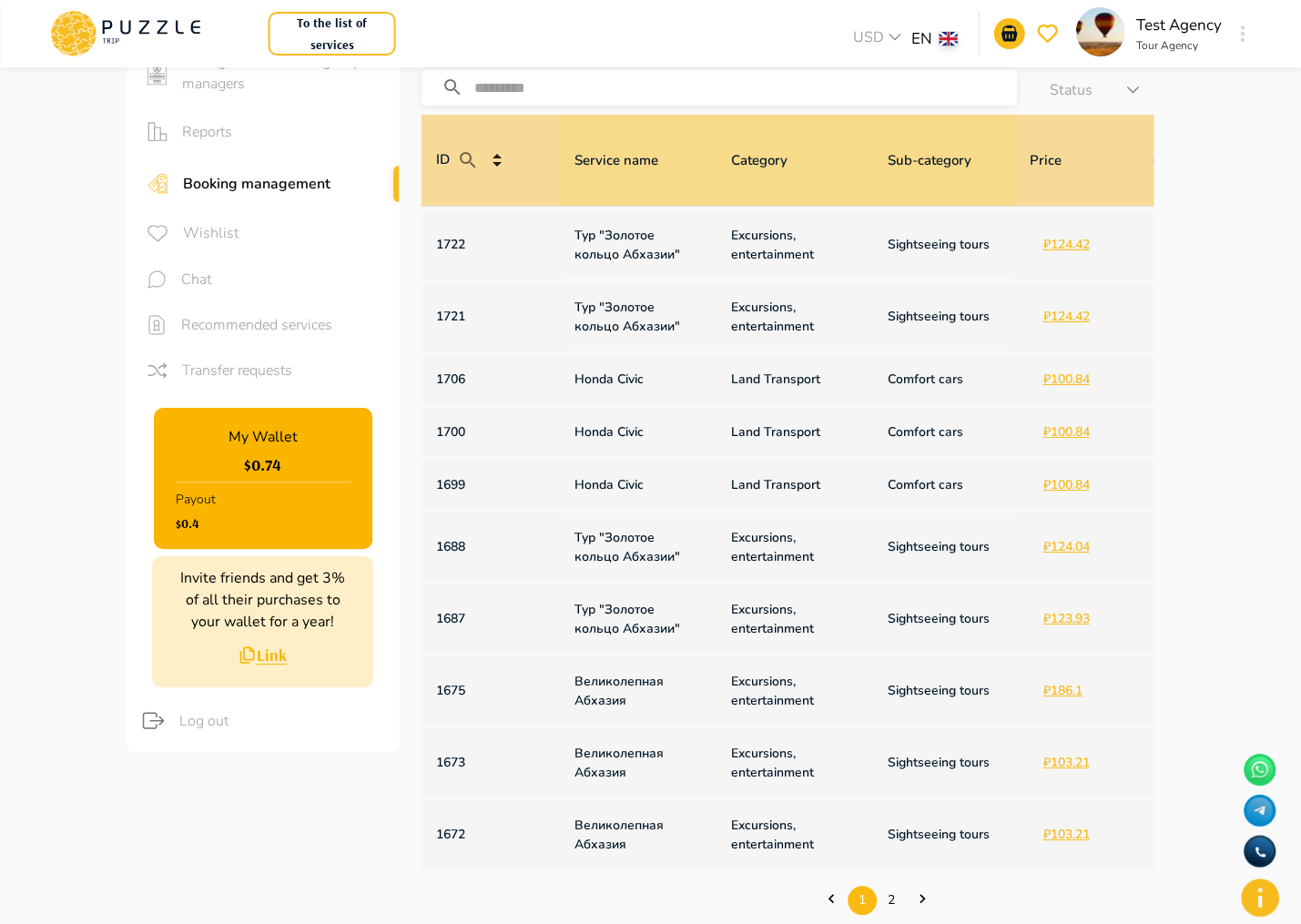 scroll, scrollTop: 617, scrollLeft: 0, axis: vertical 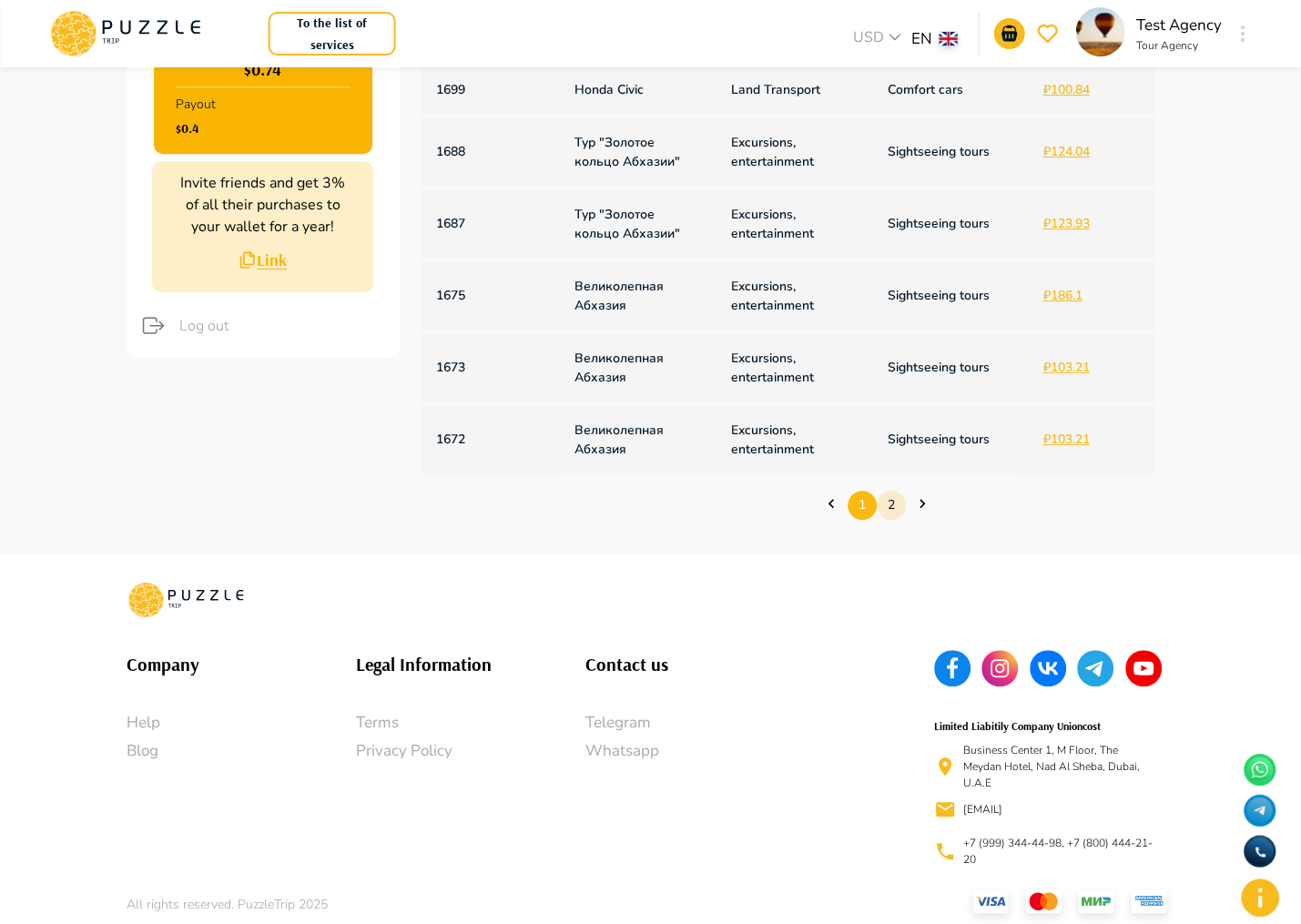 click on "2" at bounding box center (891, 504) 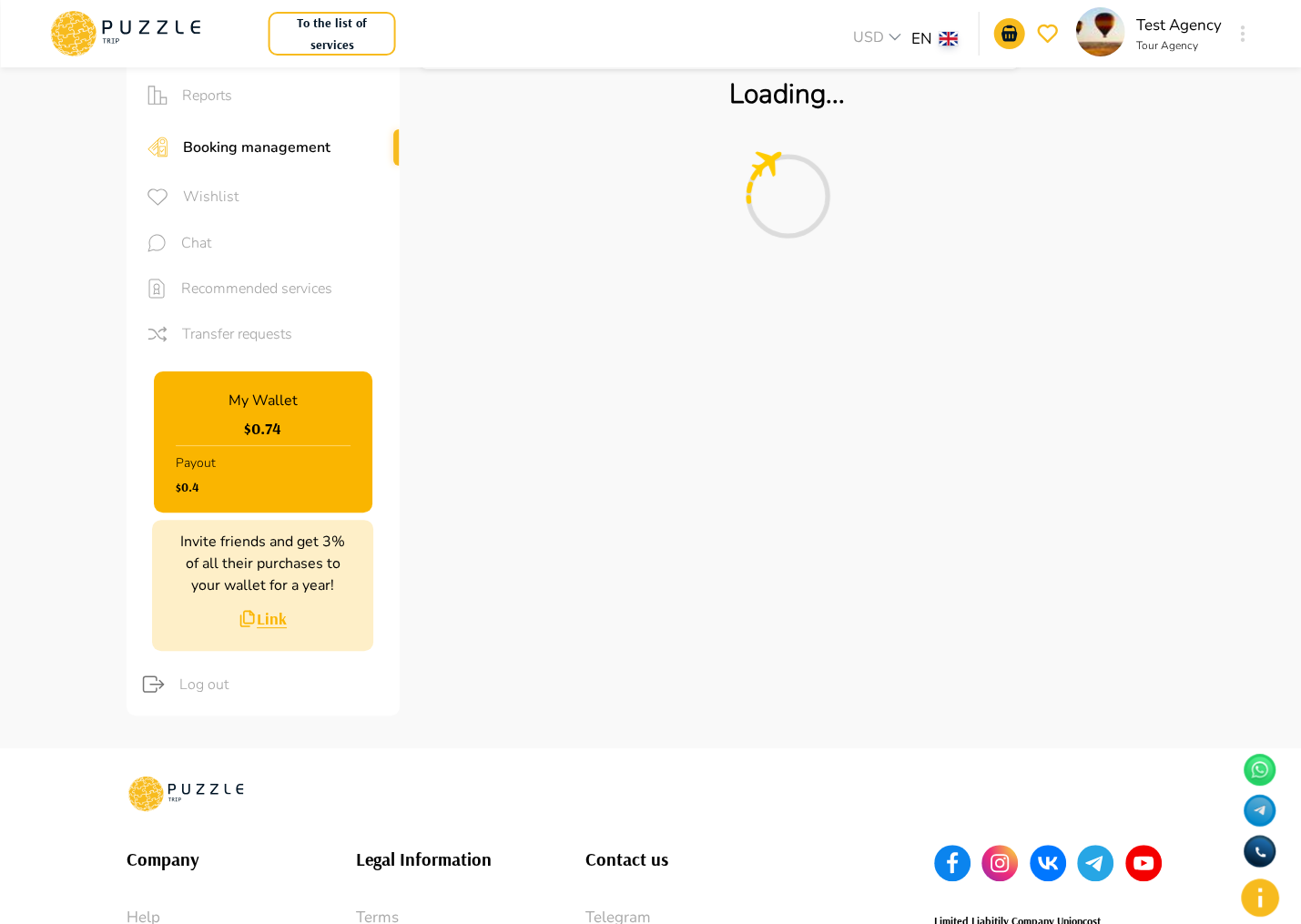 scroll, scrollTop: 0, scrollLeft: 0, axis: both 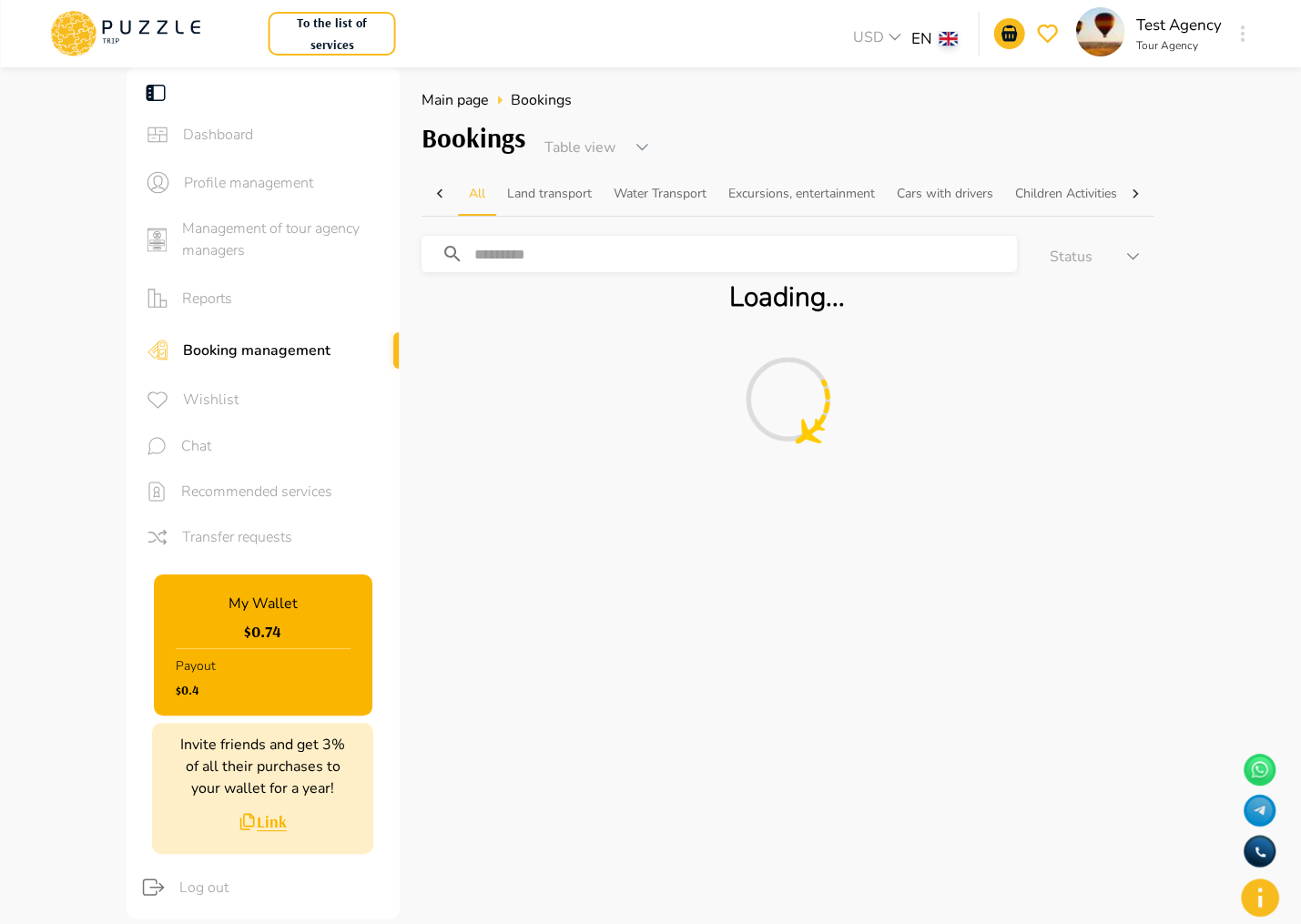 click at bounding box center (746, 254) 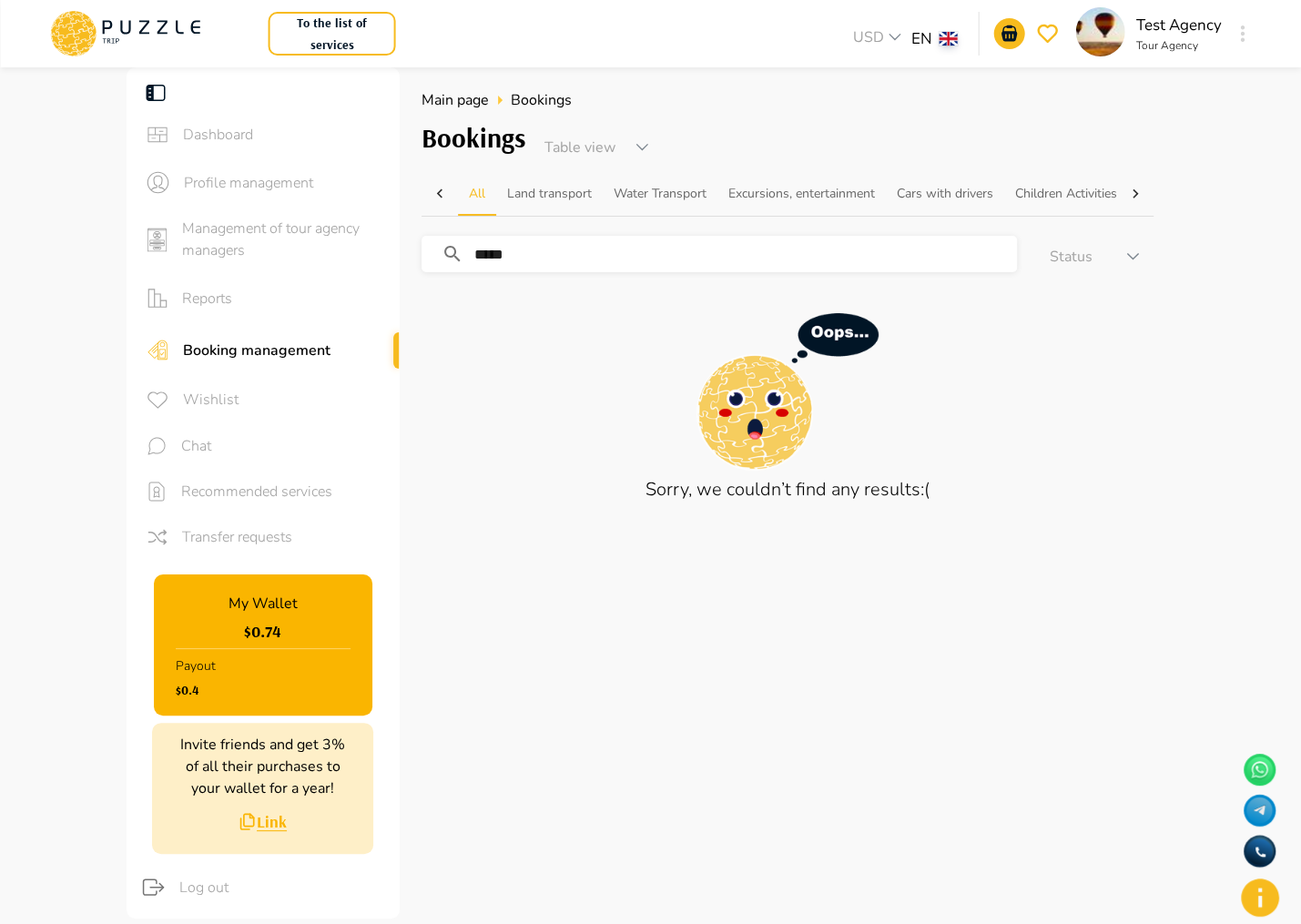 type on "*****" 